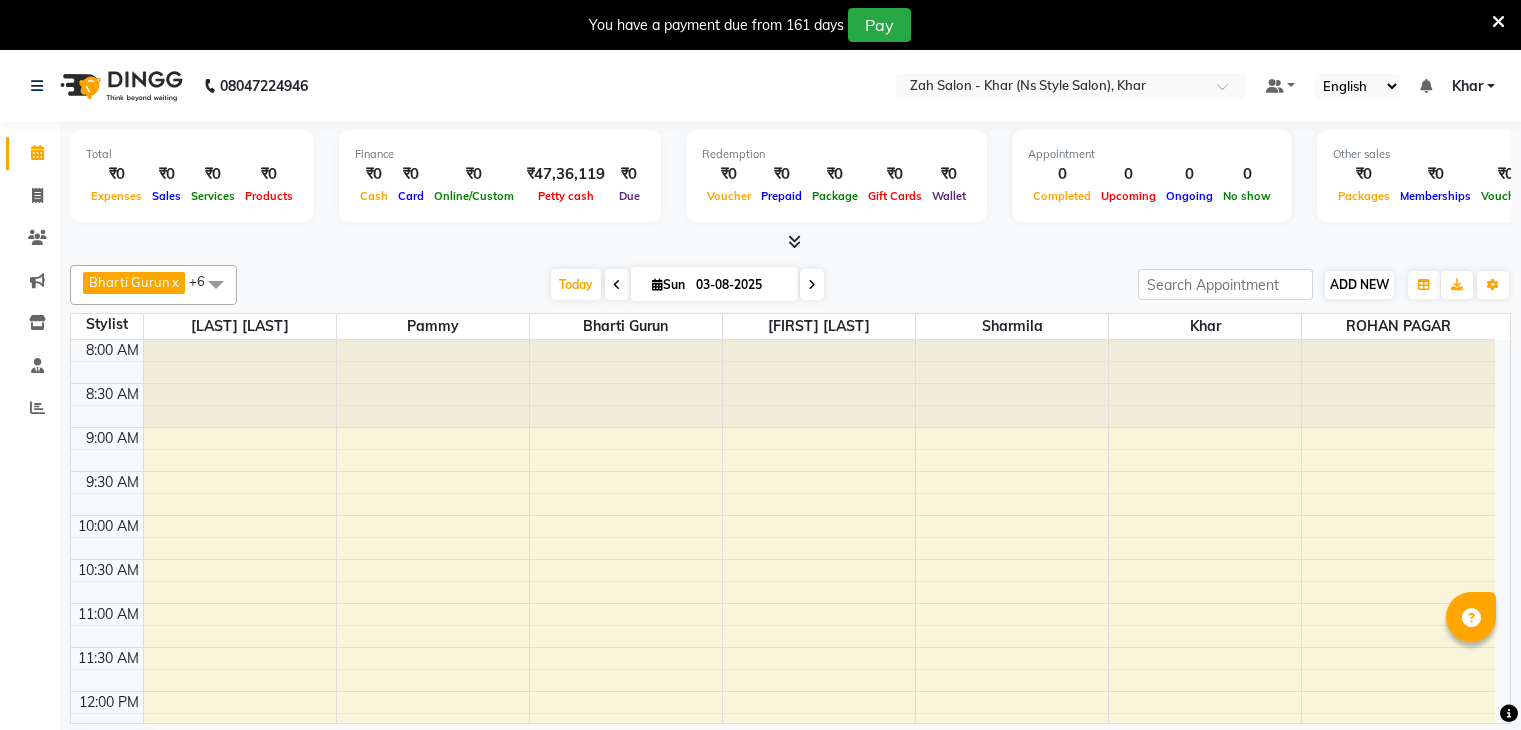 scroll, scrollTop: 11, scrollLeft: 0, axis: vertical 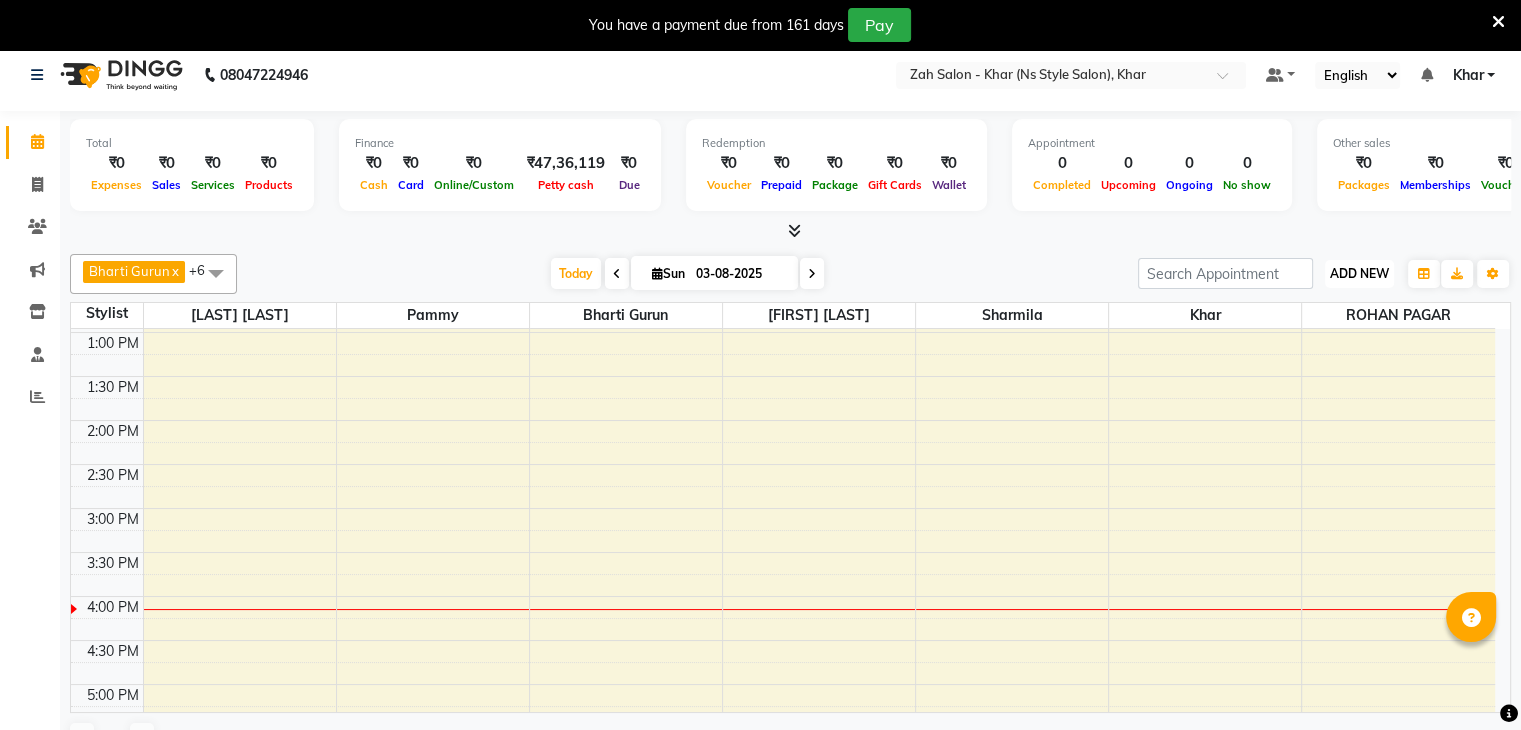 click on "ADD NEW" at bounding box center (1359, 273) 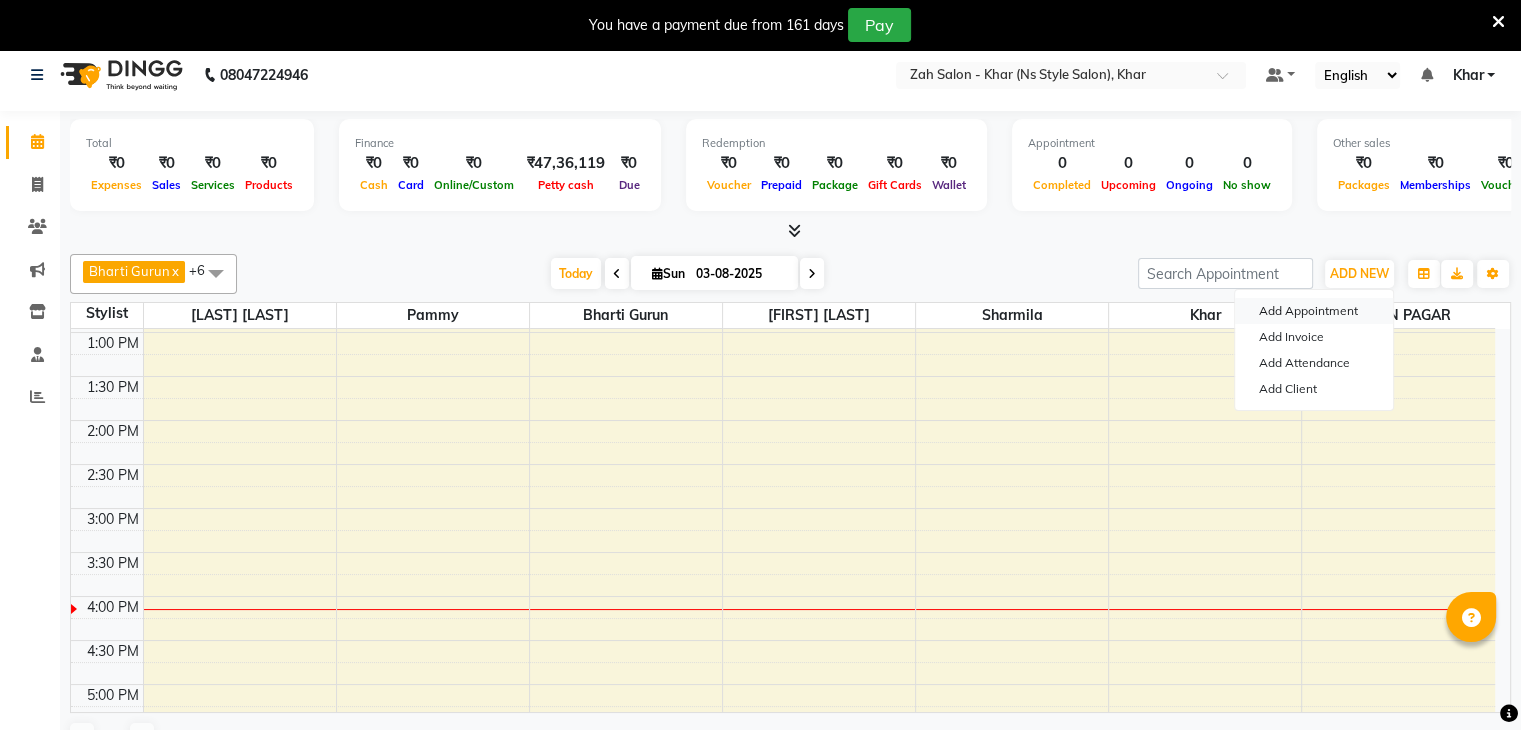 click on "Add Appointment" at bounding box center (1314, 311) 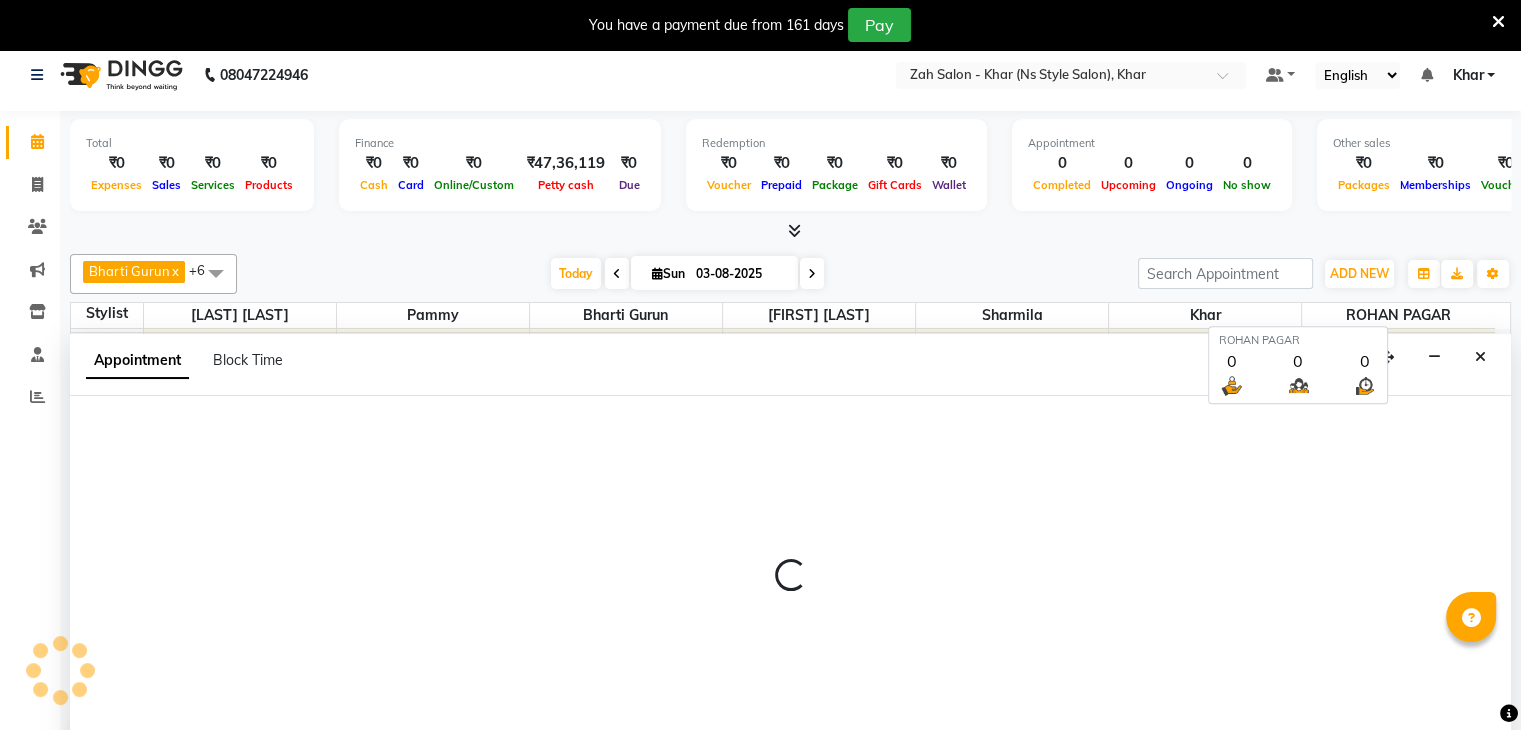 scroll, scrollTop: 51, scrollLeft: 0, axis: vertical 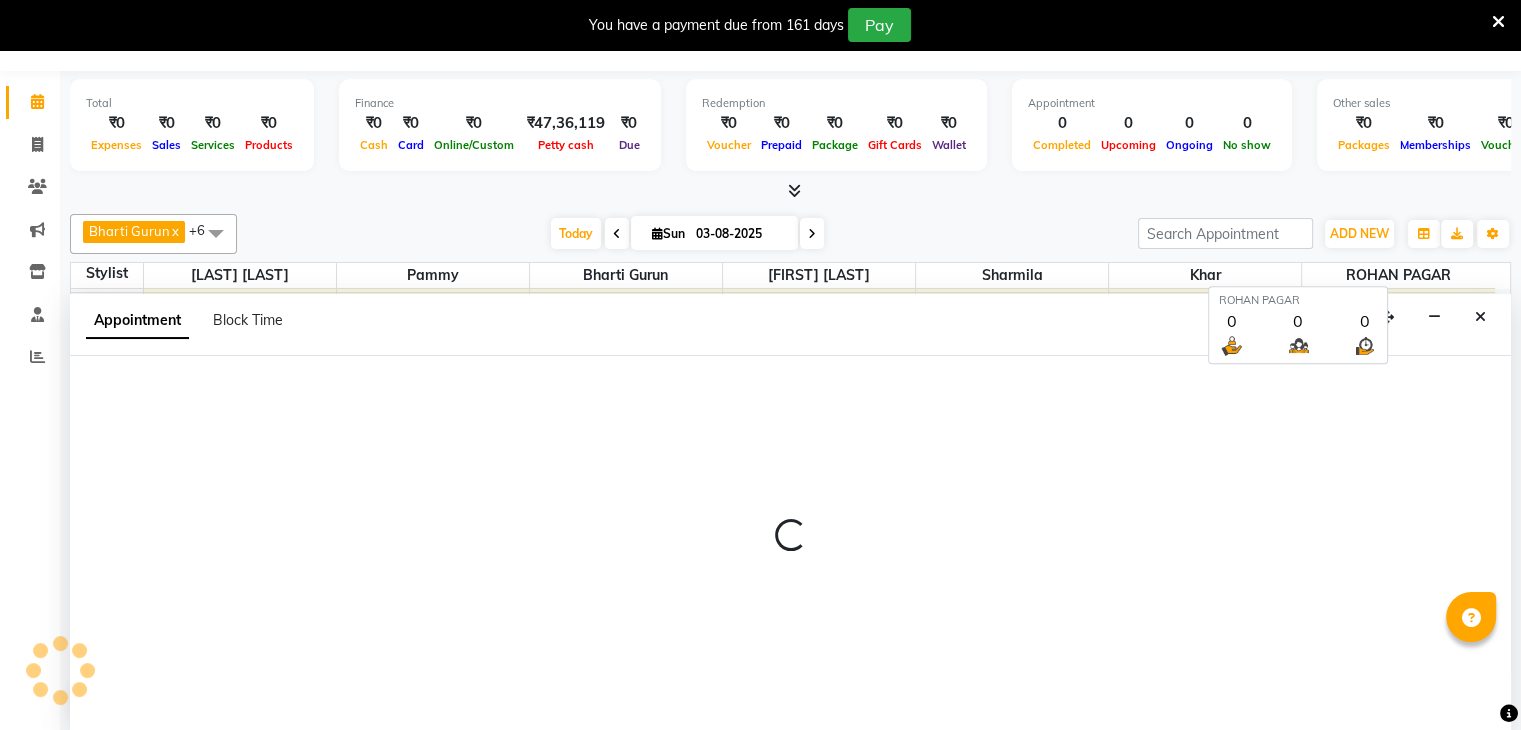 select on "540" 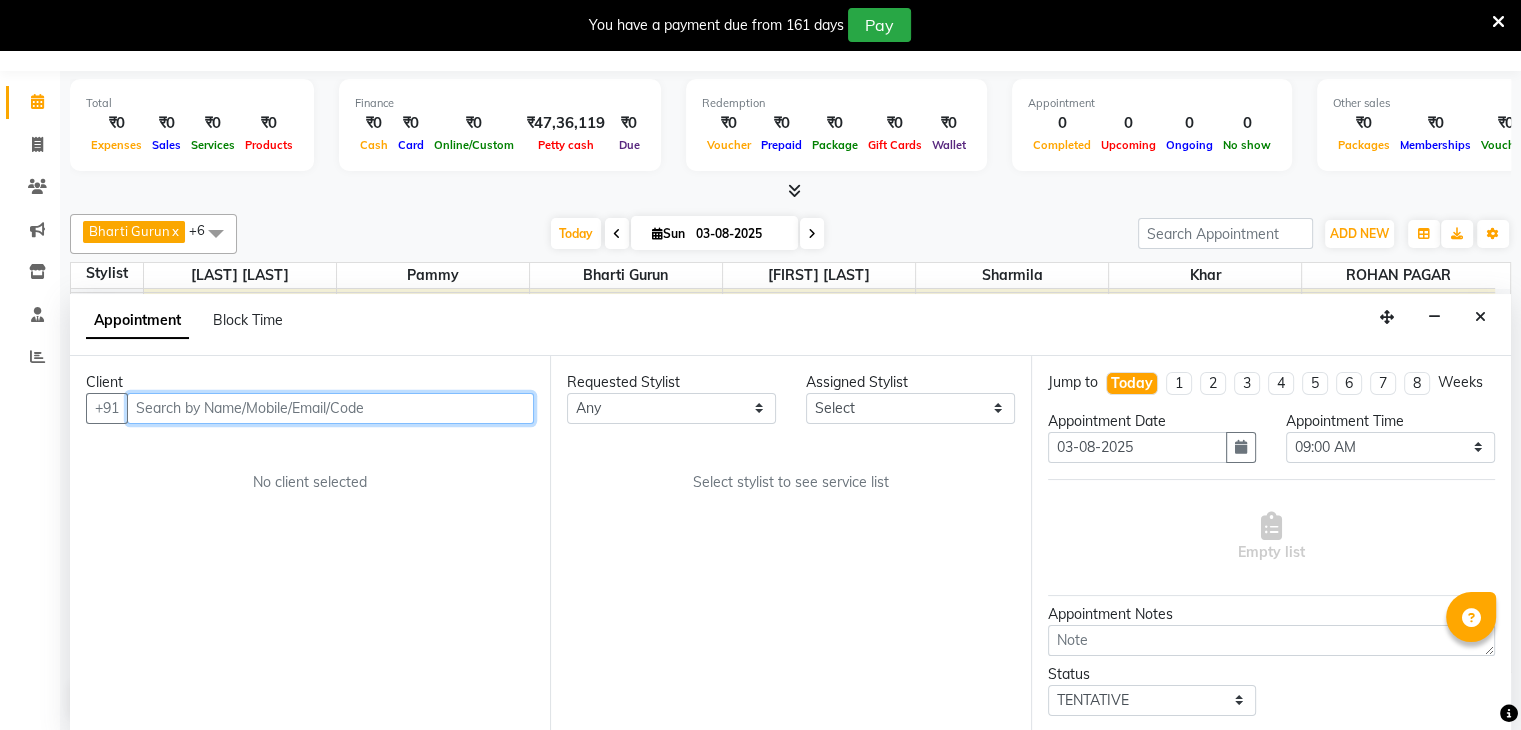 click at bounding box center (330, 408) 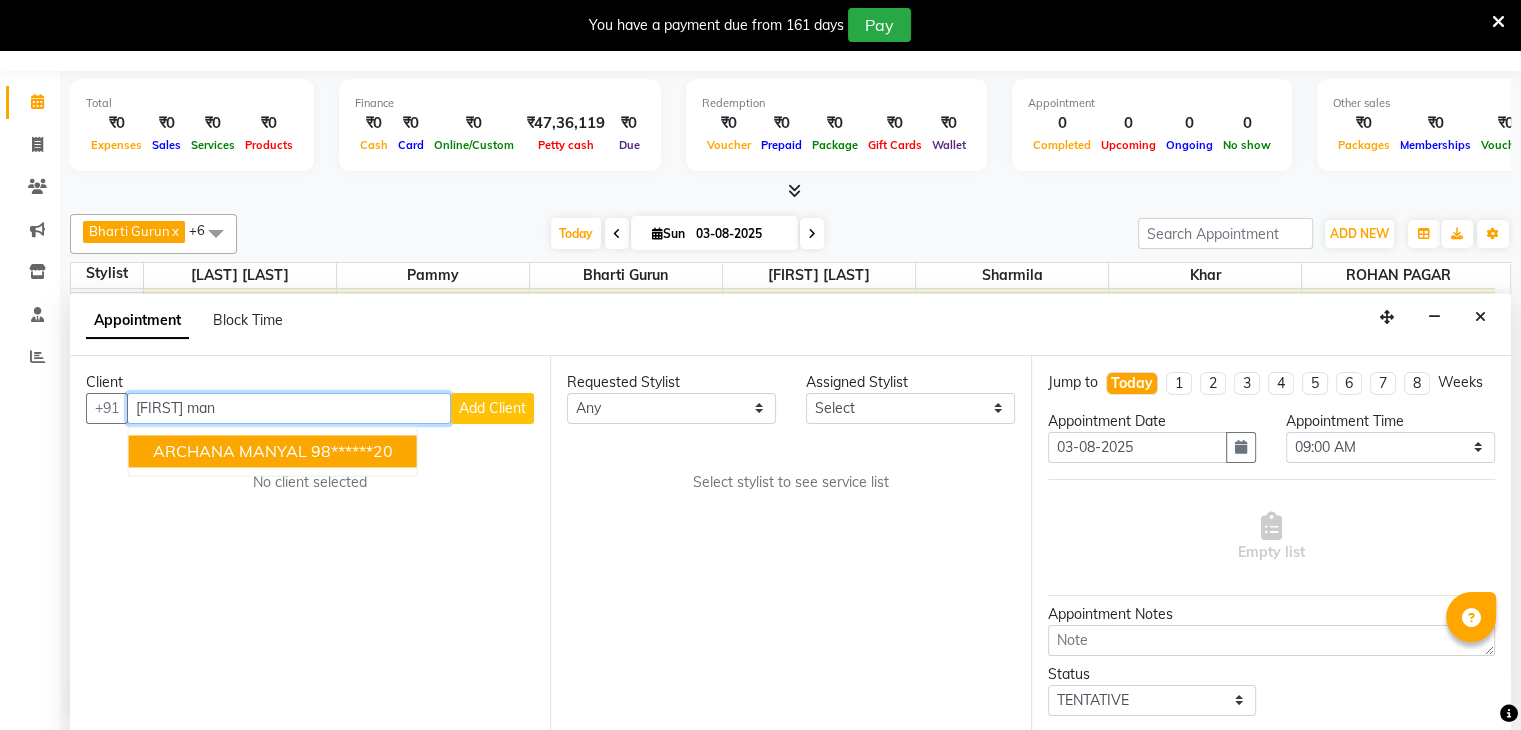 click on "98******20" at bounding box center [352, 451] 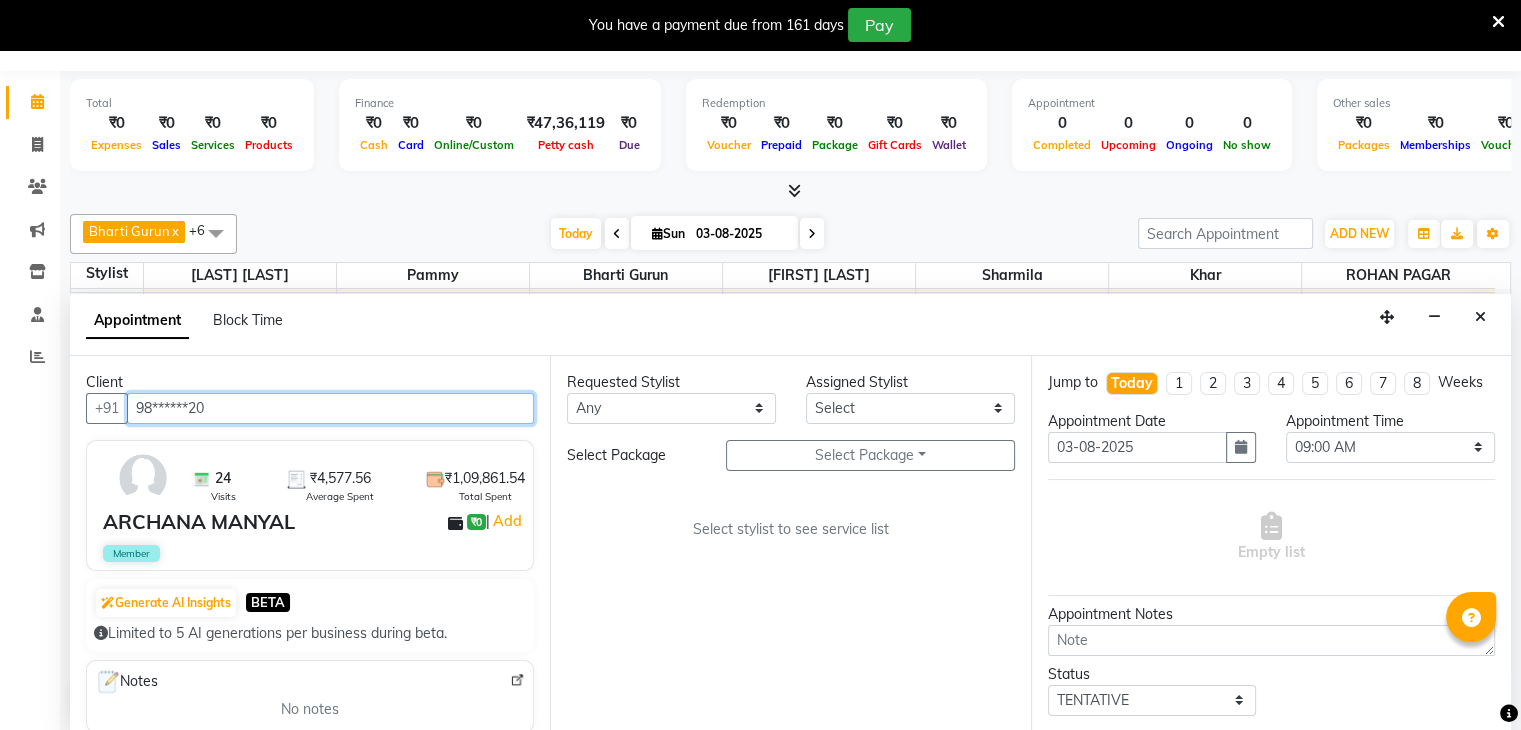 type on "98******20" 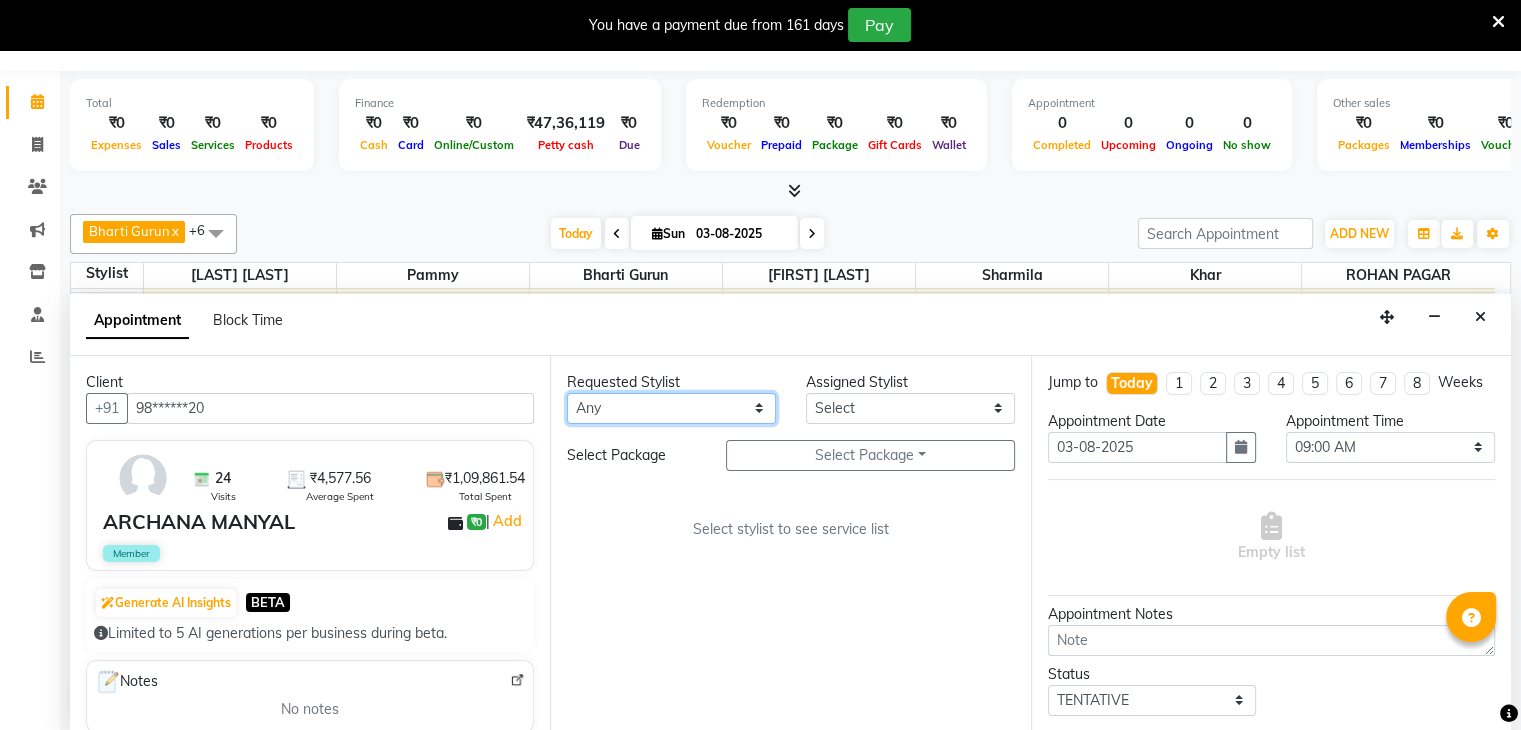 click on "Any [LAST] [LAST] [LAST] [LAST] [LAST] [LAST] [LAST]" at bounding box center (671, 408) 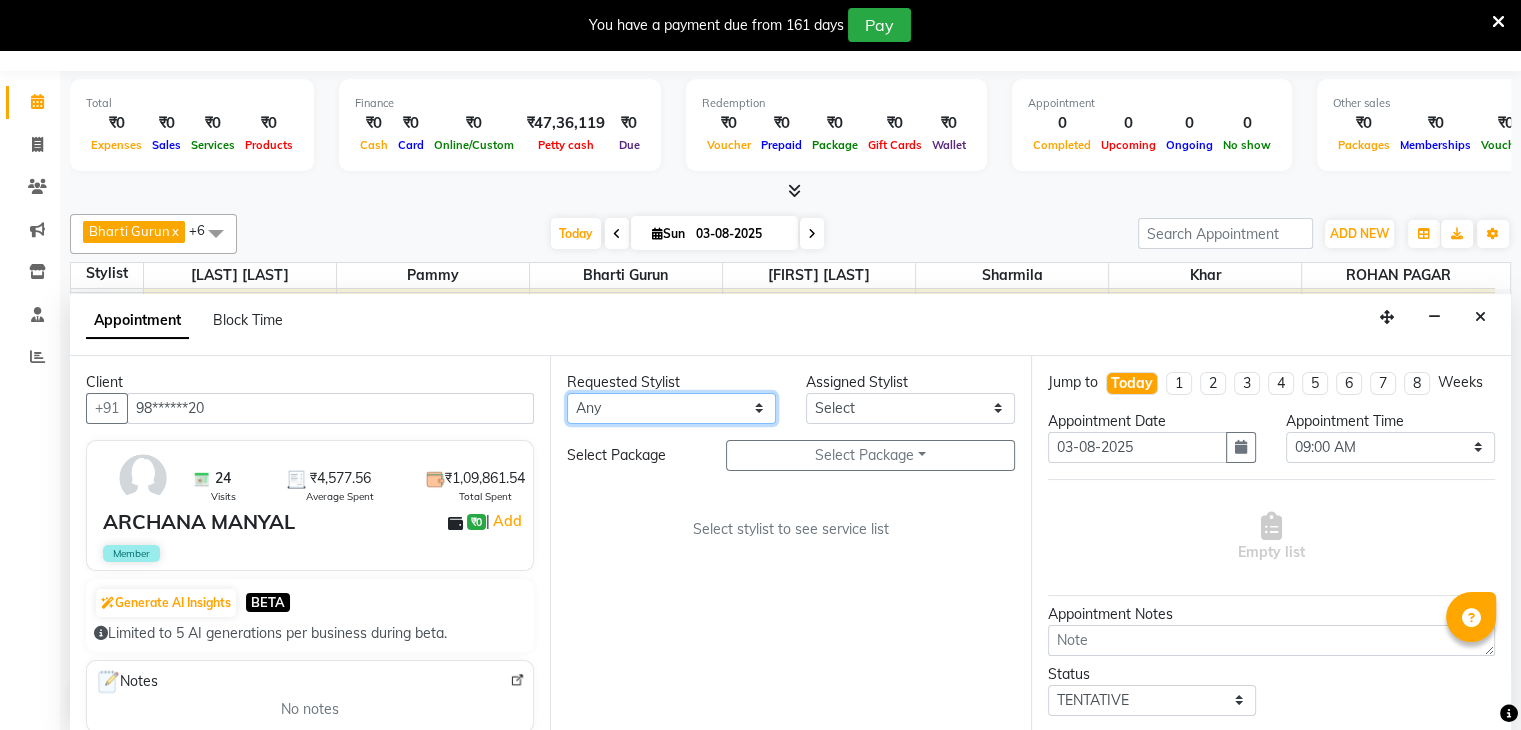 select on "38400" 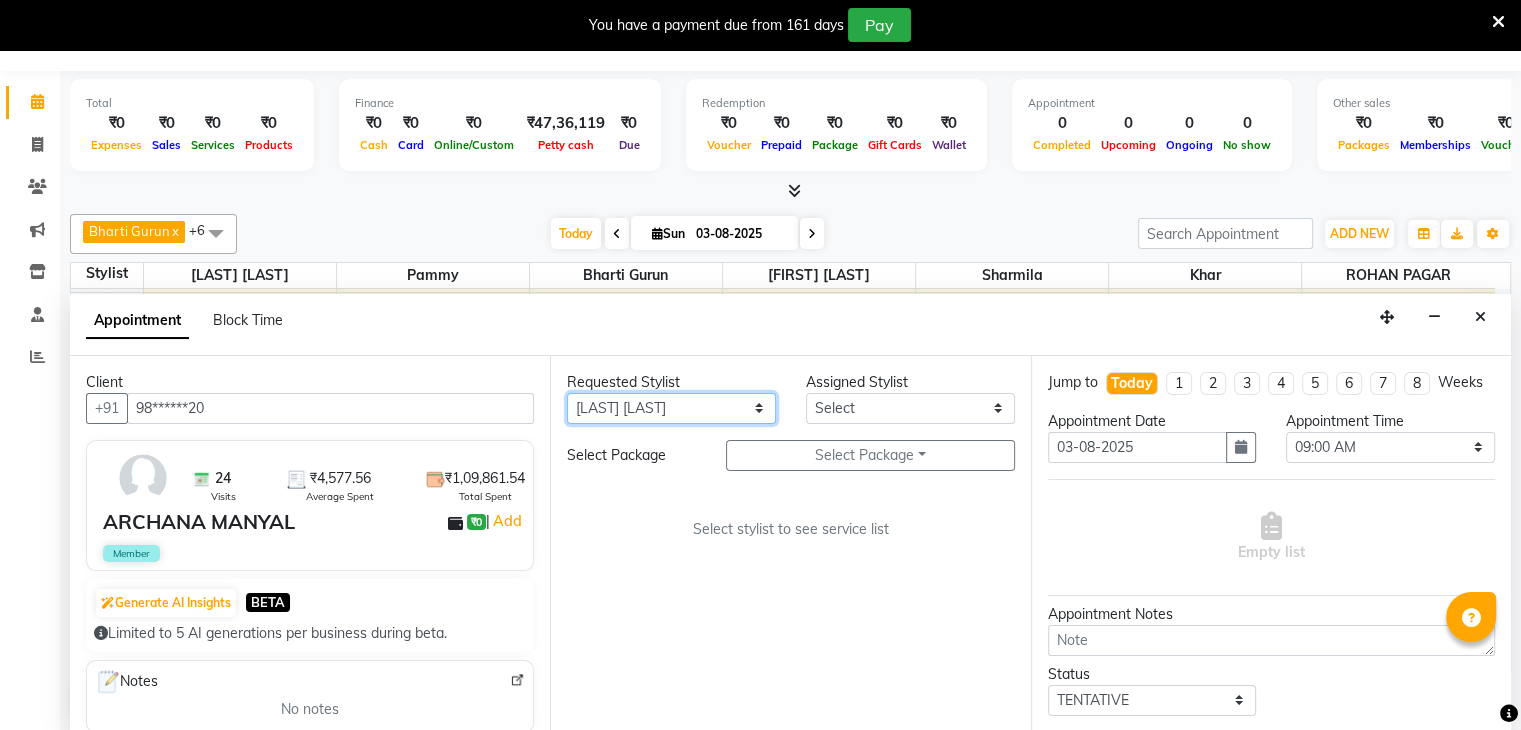 click on "Any [LAST] [LAST] [LAST] [LAST] [LAST] [LAST] [LAST]" at bounding box center [671, 408] 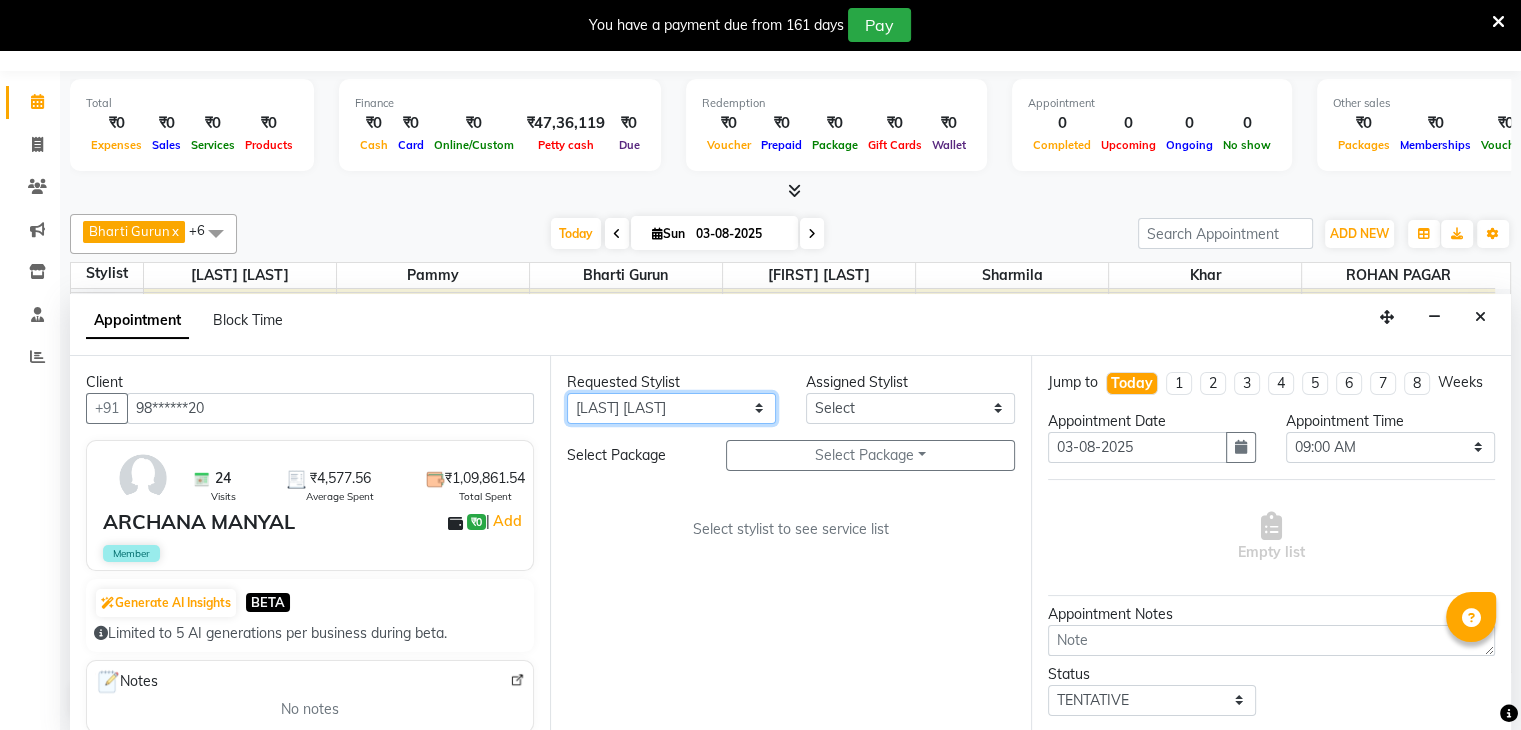 select on "38400" 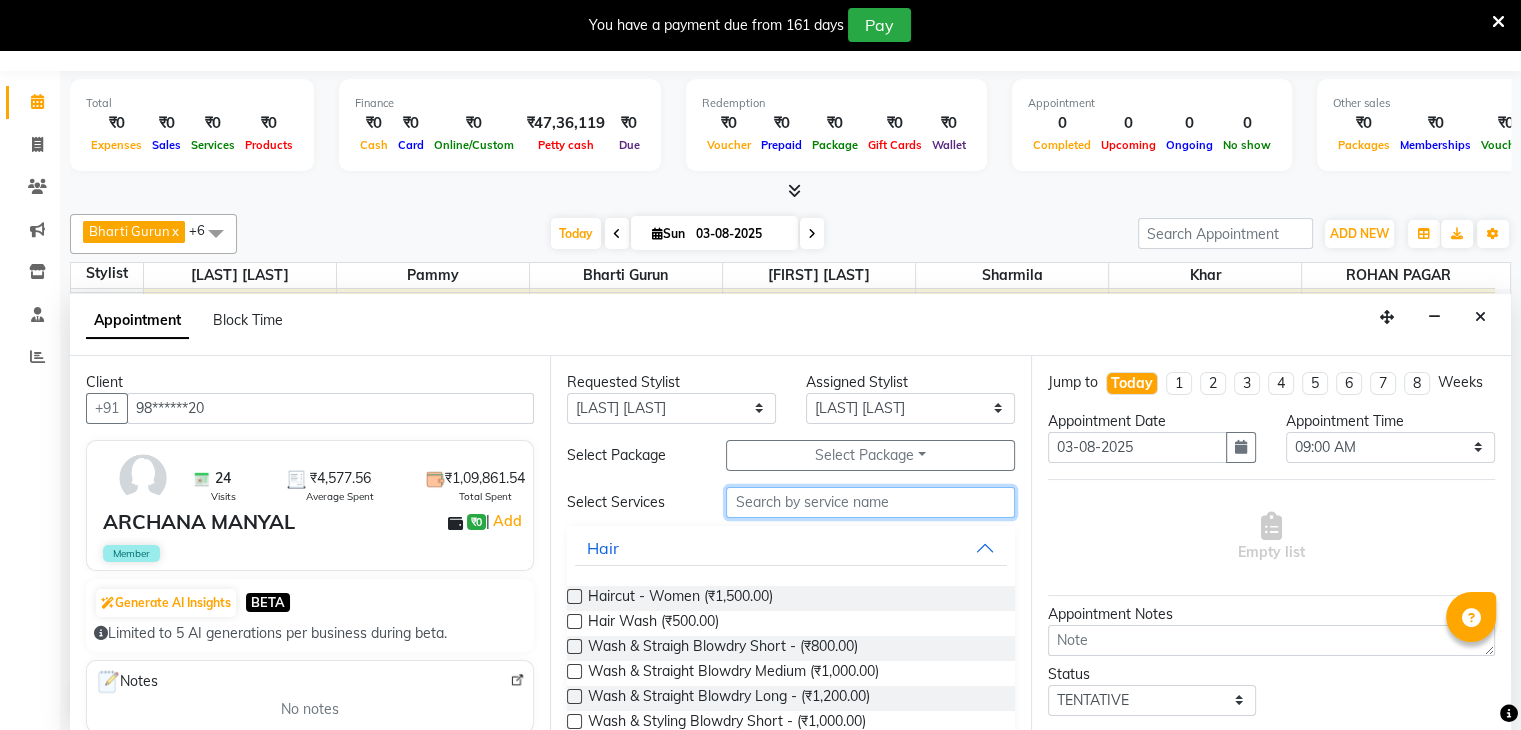 click at bounding box center [870, 502] 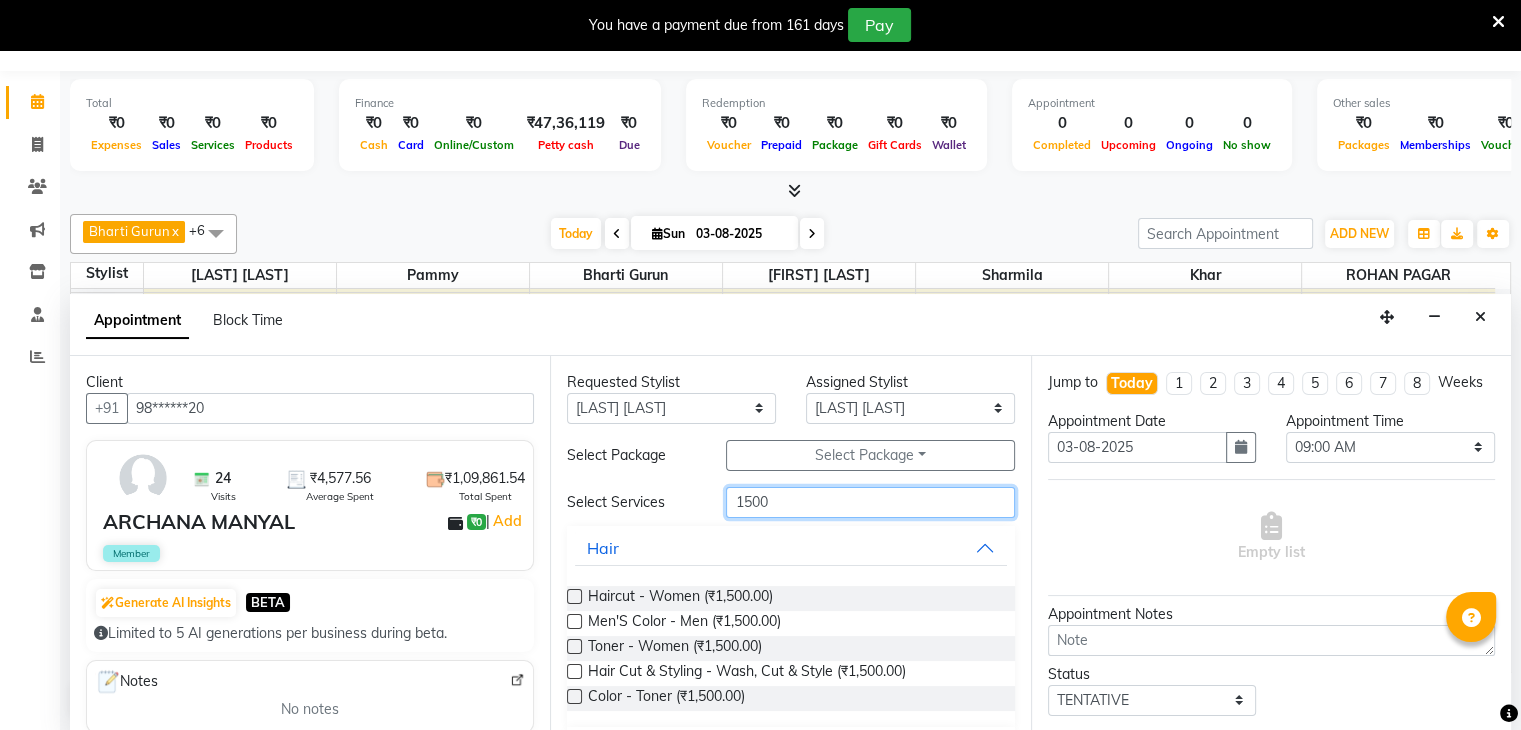 scroll, scrollTop: 318, scrollLeft: 0, axis: vertical 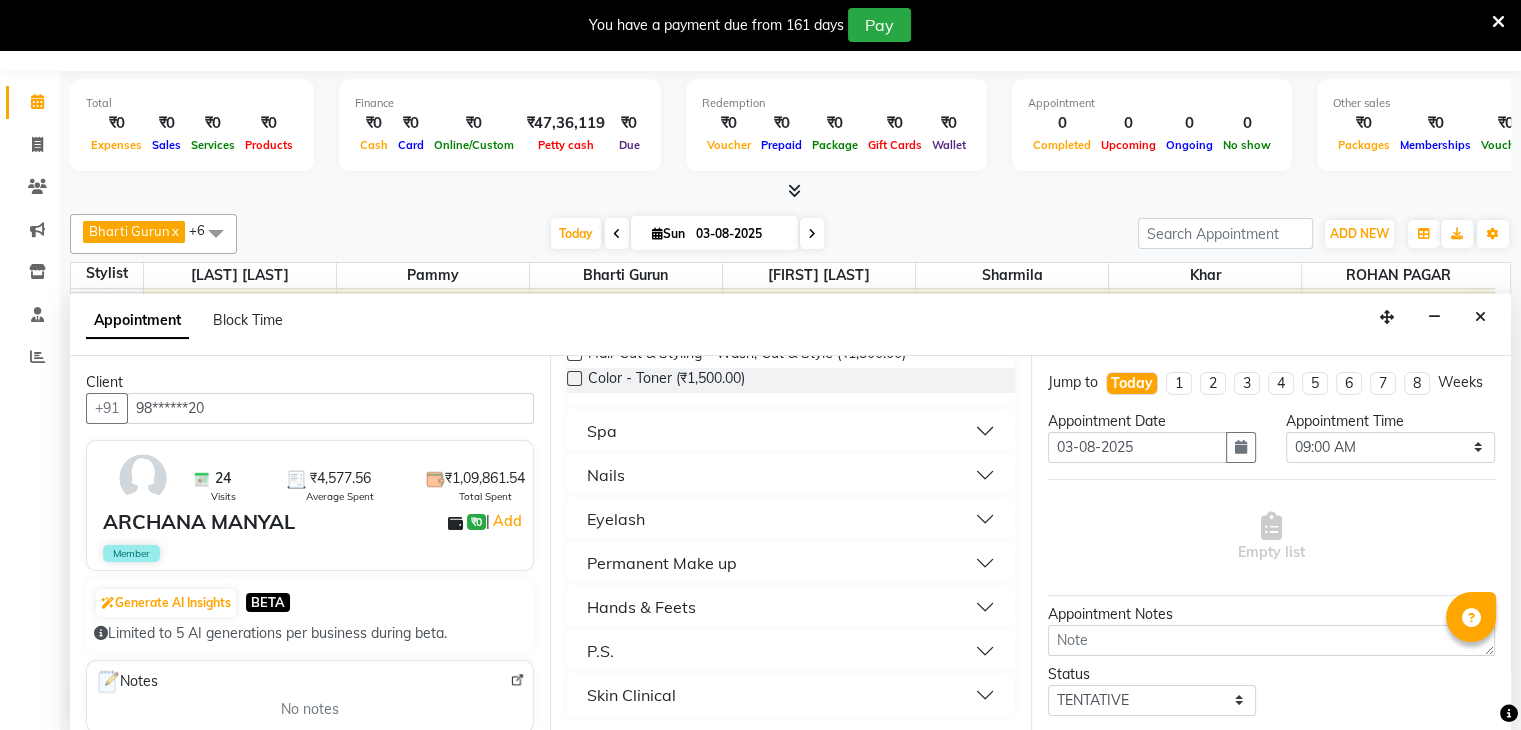 type on "1500" 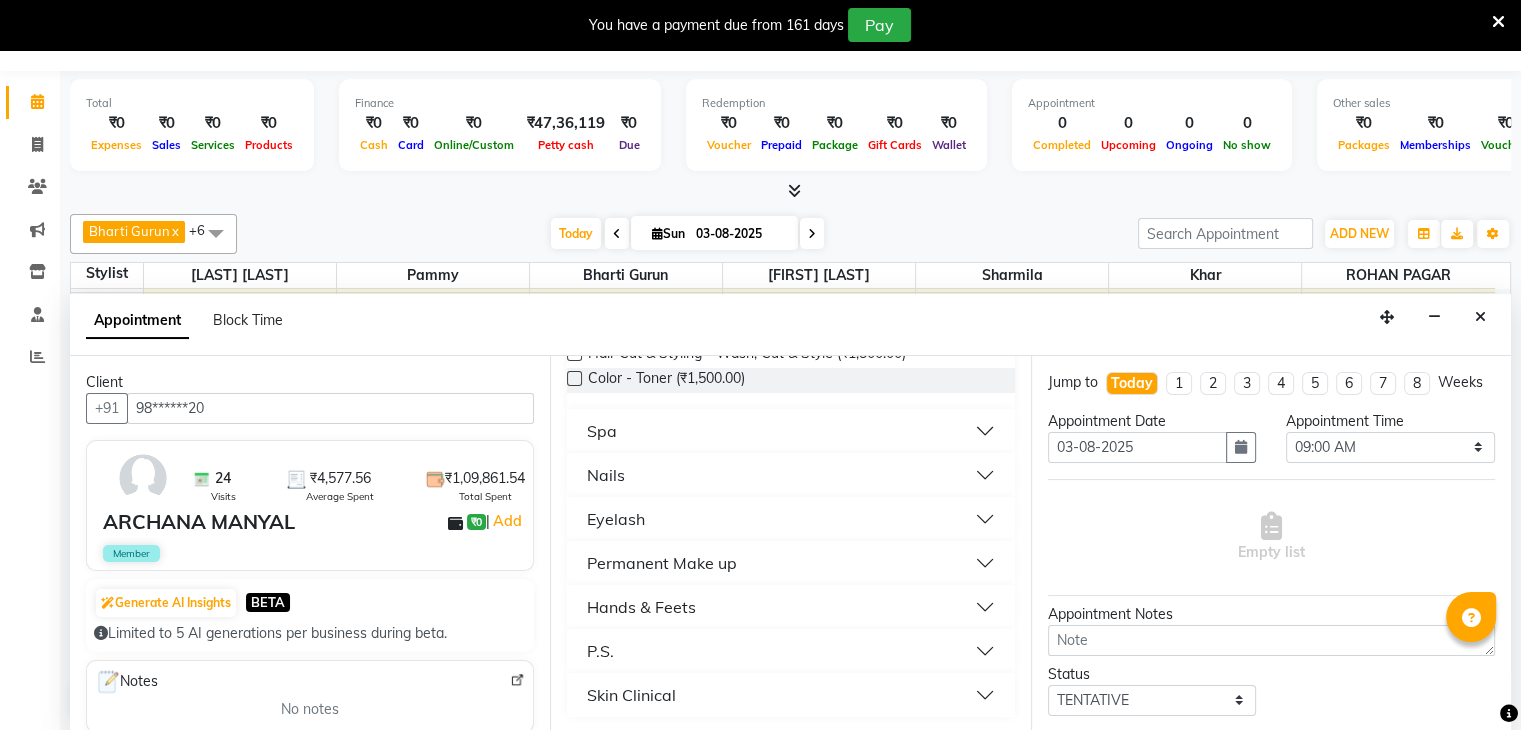 click on "Nails" at bounding box center (790, 475) 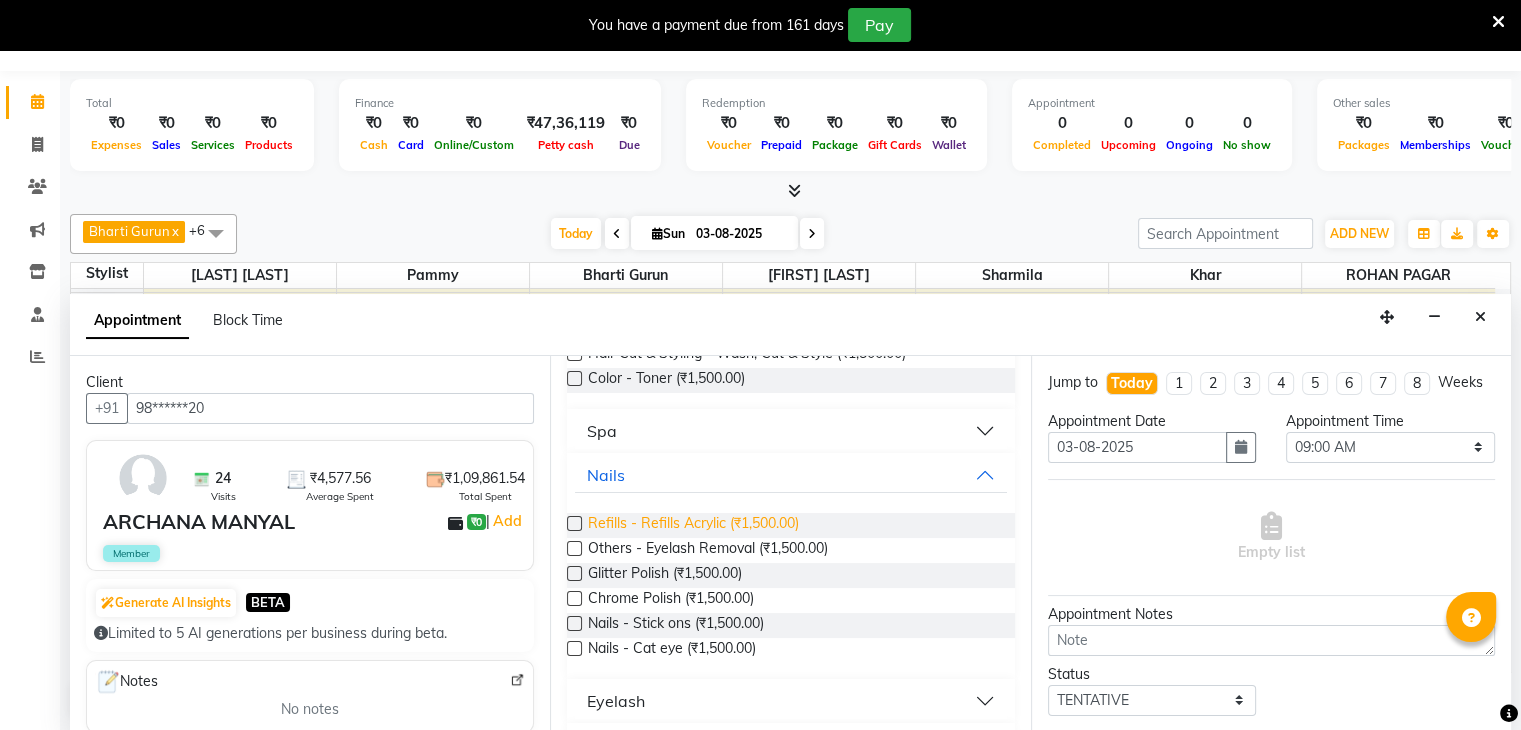 click on "Refills - Refills Acrylic (₹1,500.00)" at bounding box center [693, 525] 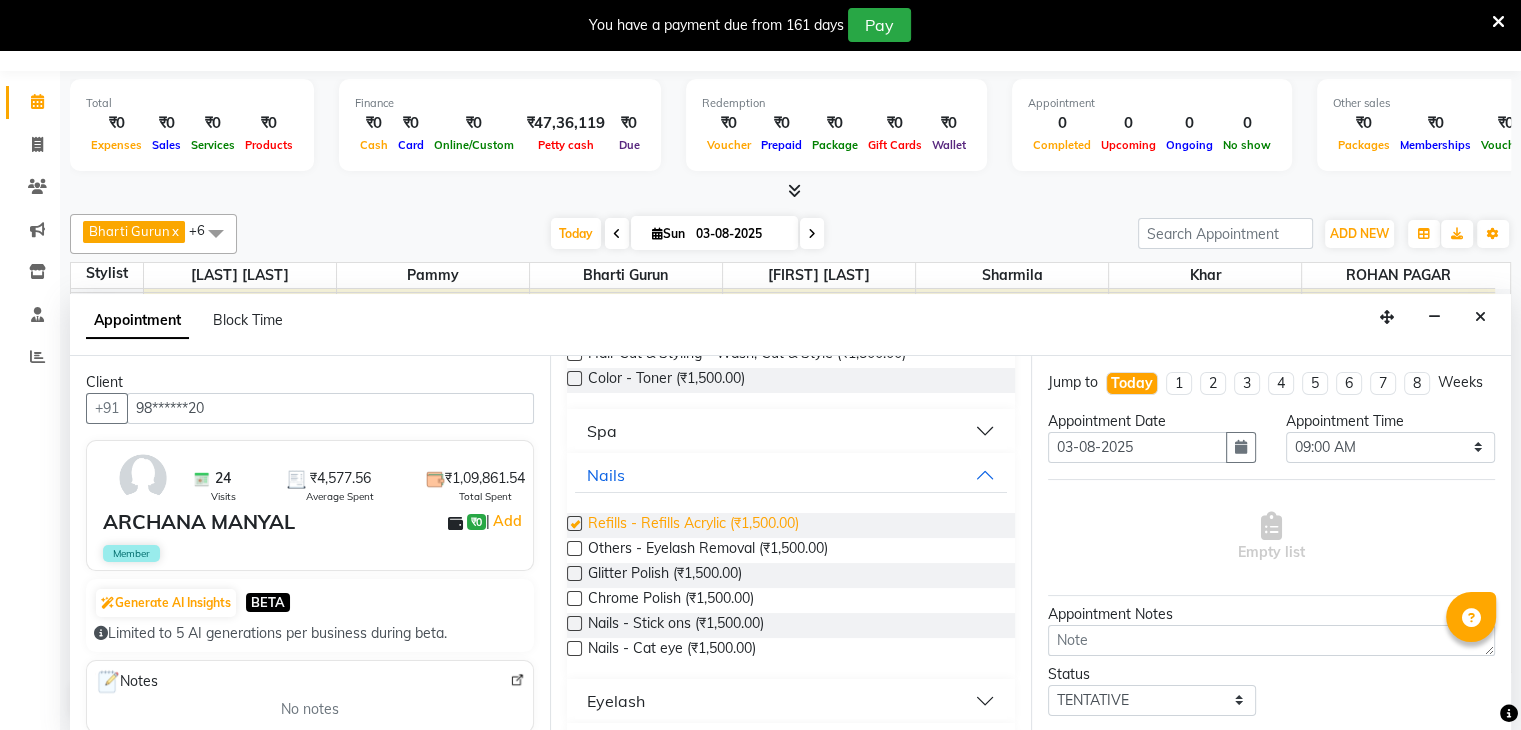 checkbox on "false" 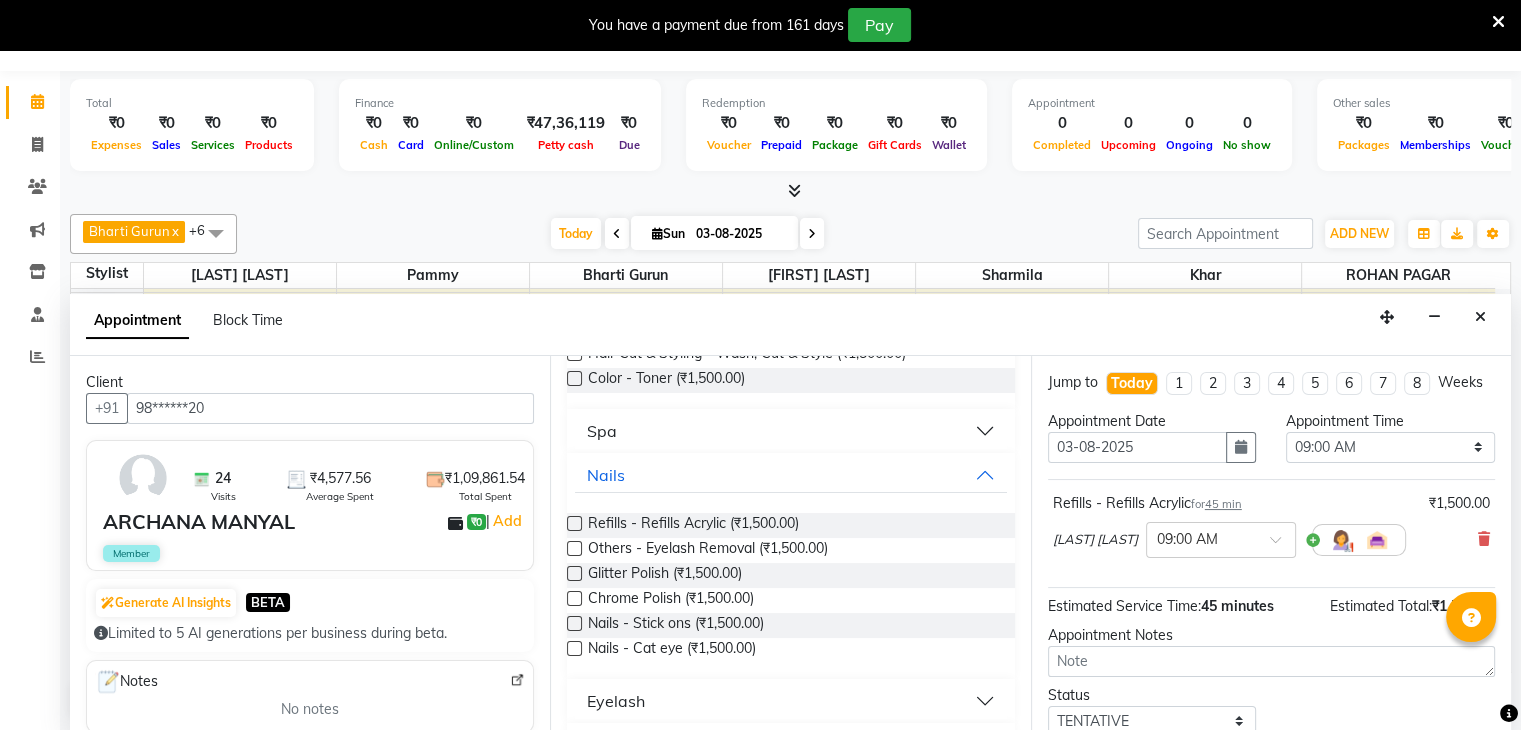 scroll, scrollTop: 0, scrollLeft: 0, axis: both 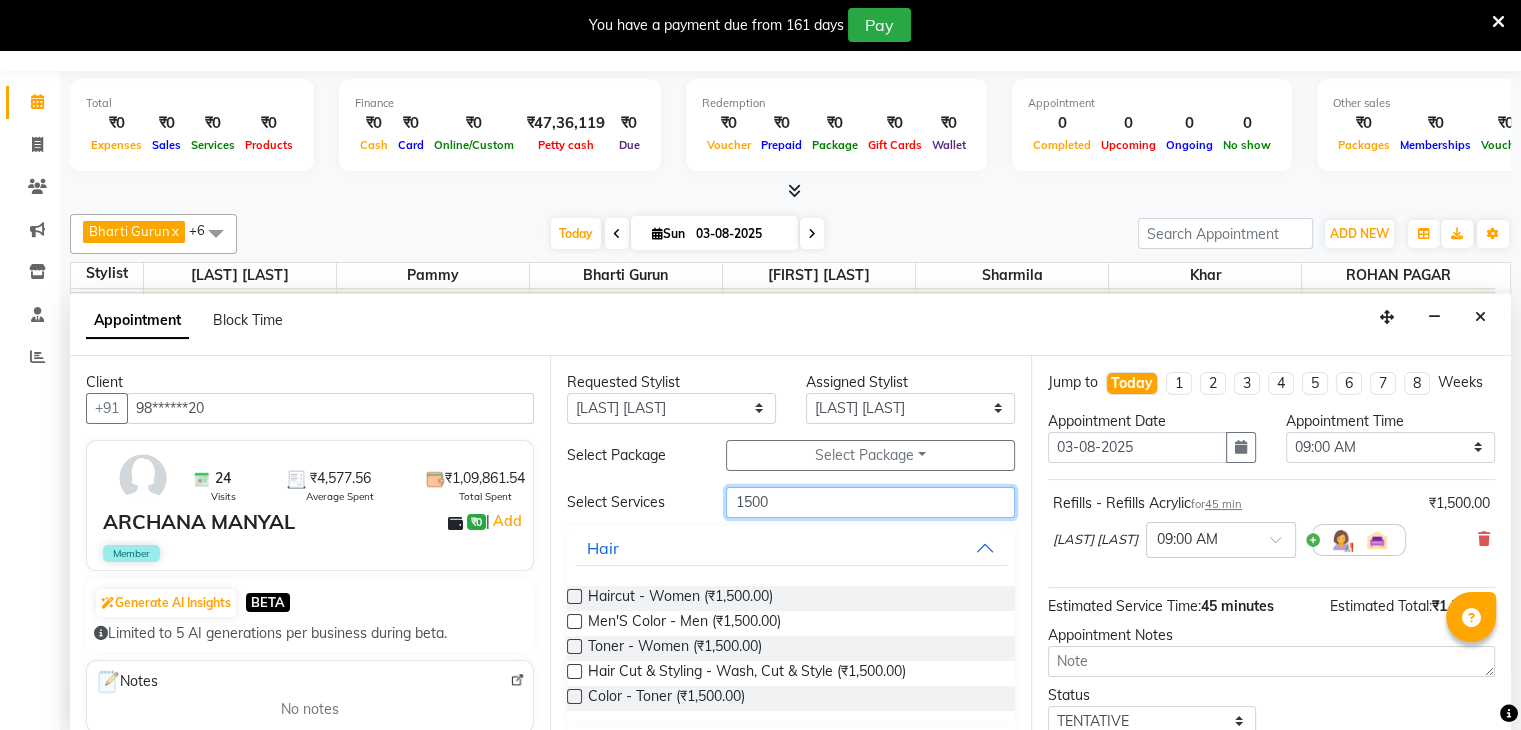 click on "1500" at bounding box center [870, 502] 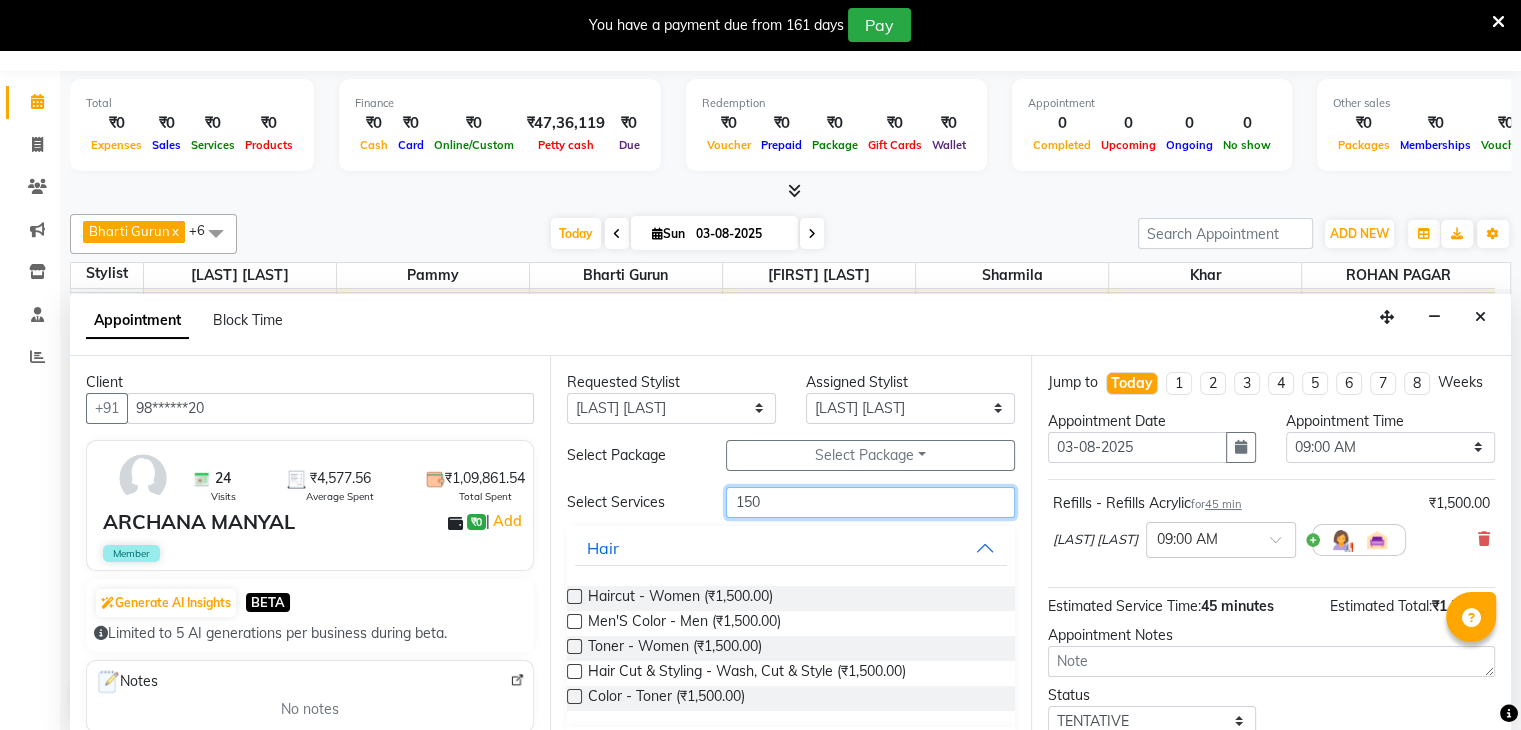 type on "1500" 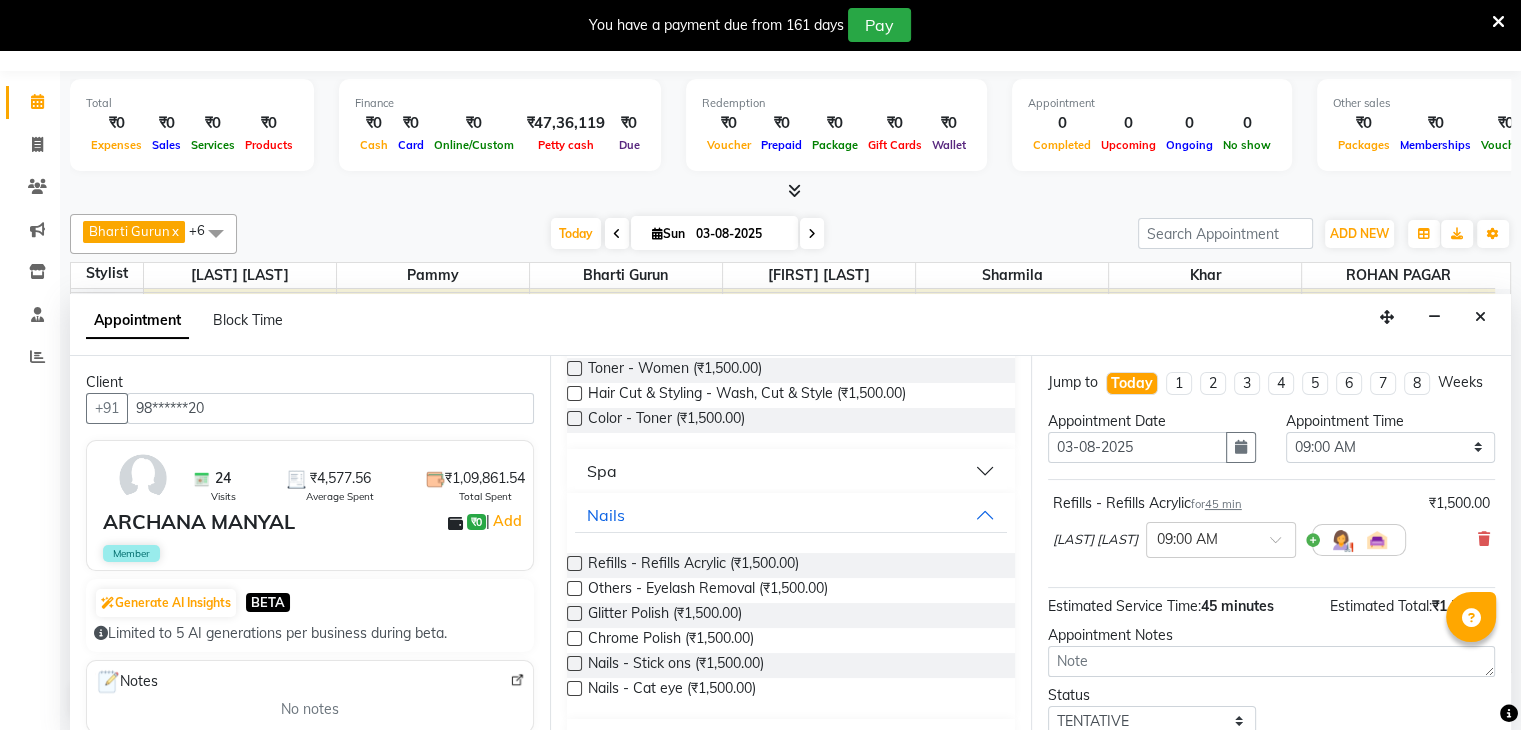 scroll, scrollTop: 280, scrollLeft: 0, axis: vertical 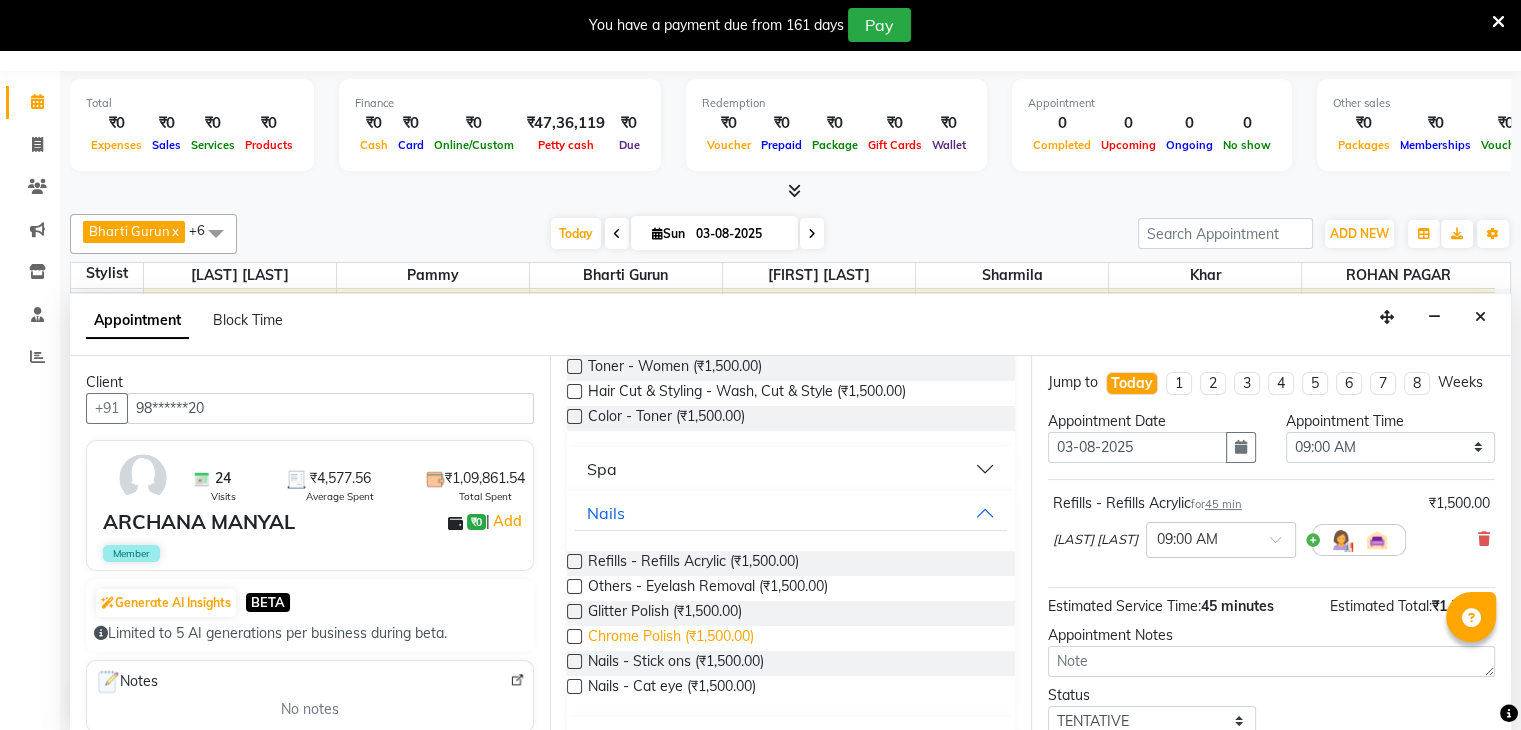 click on "Chrome Polish (₹1,500.00)" at bounding box center [671, 638] 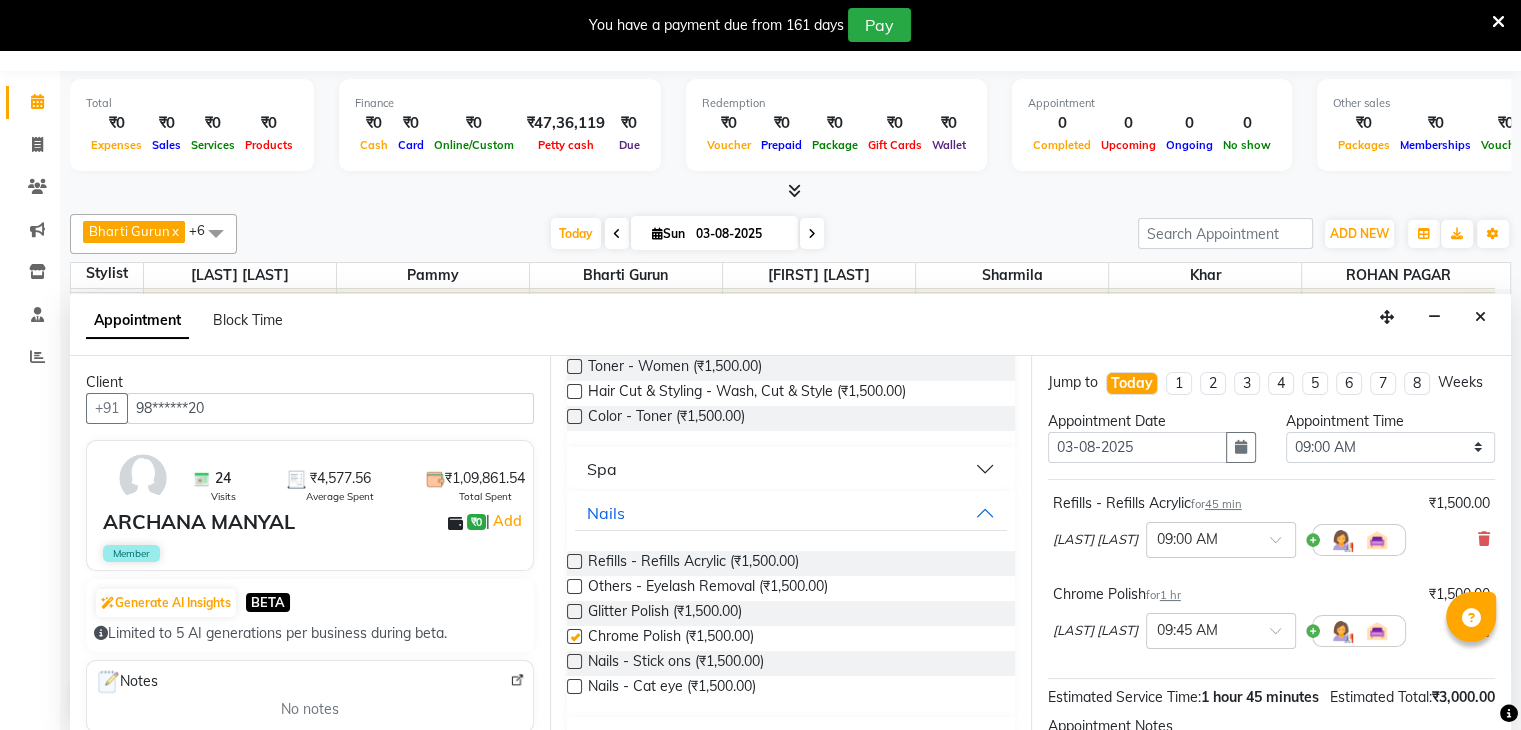 checkbox on "false" 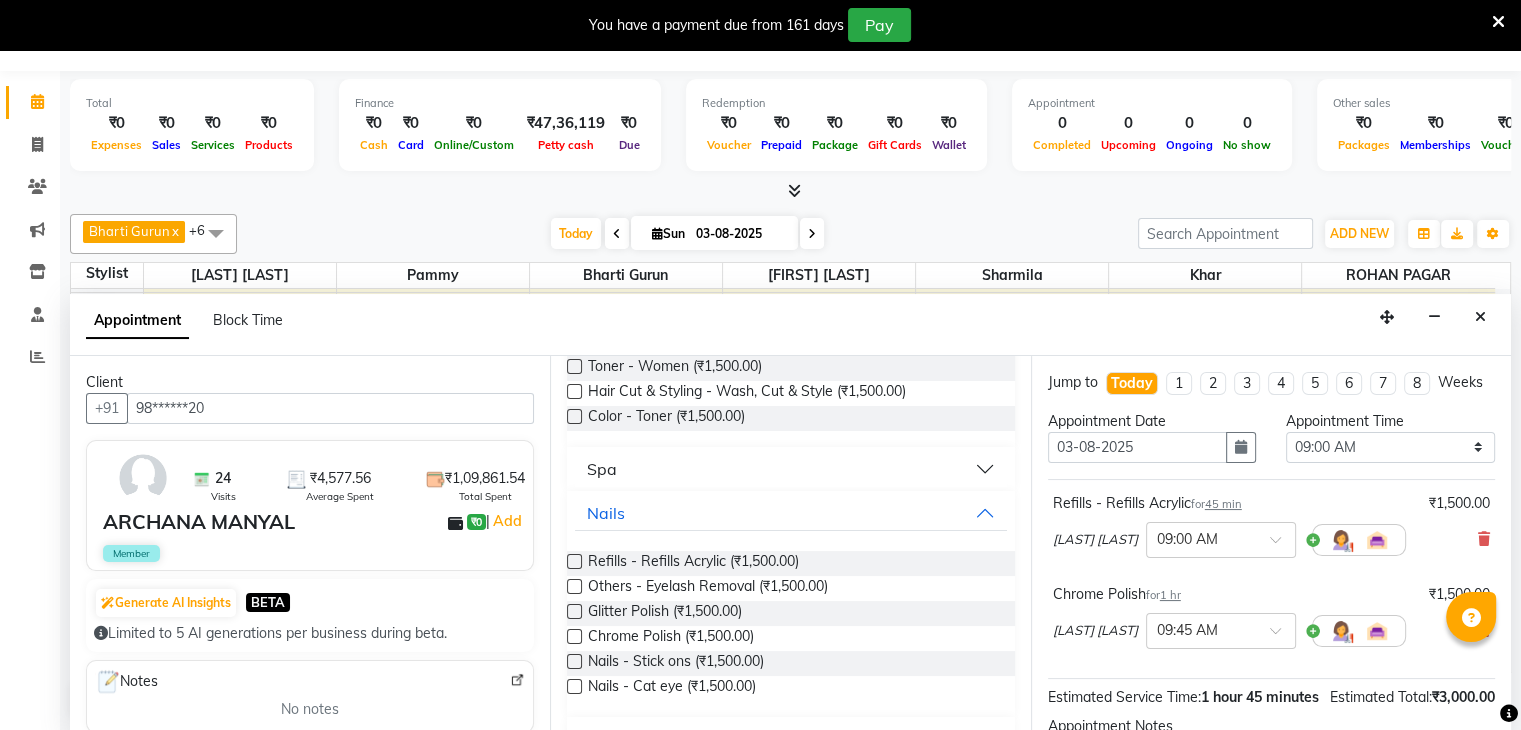 scroll, scrollTop: 261, scrollLeft: 0, axis: vertical 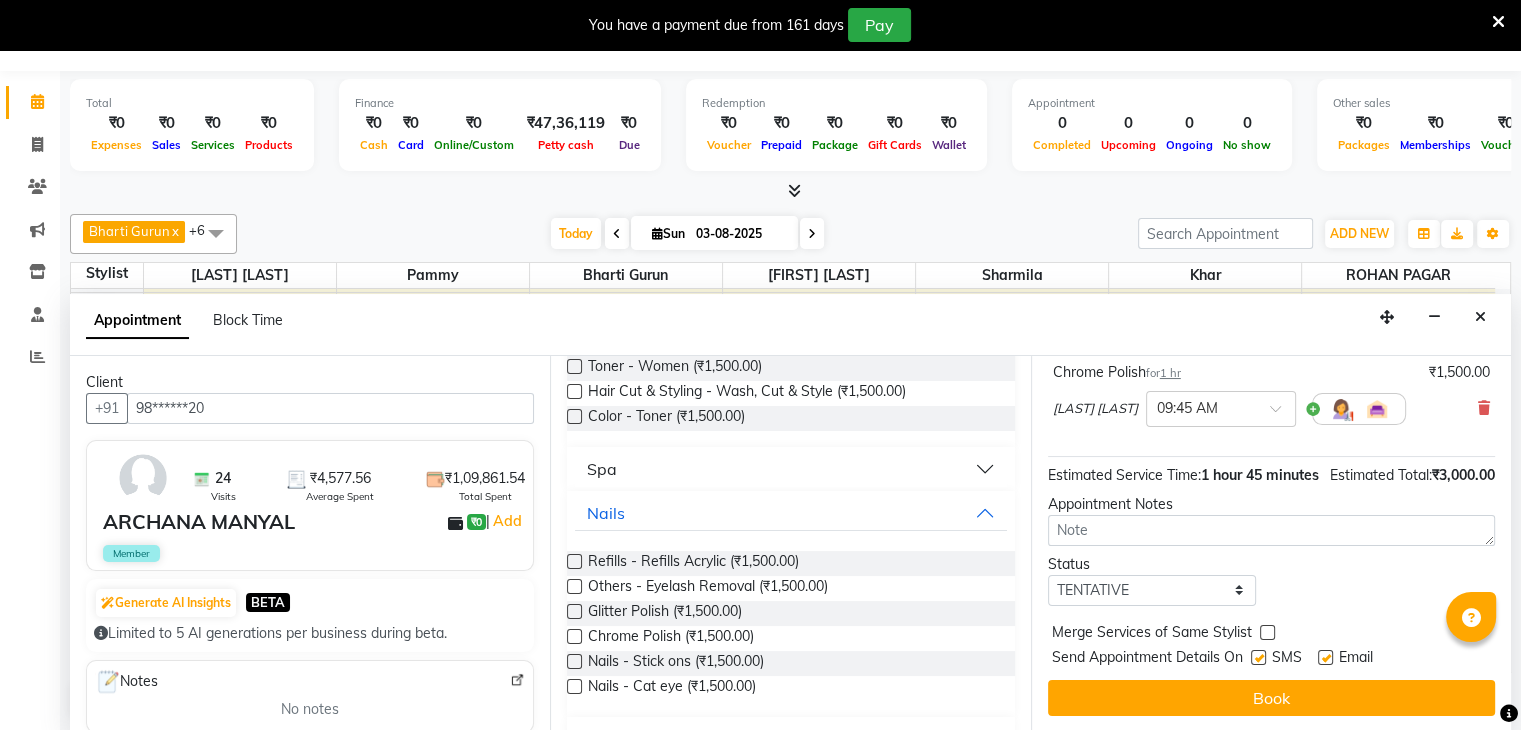 click at bounding box center (1258, 657) 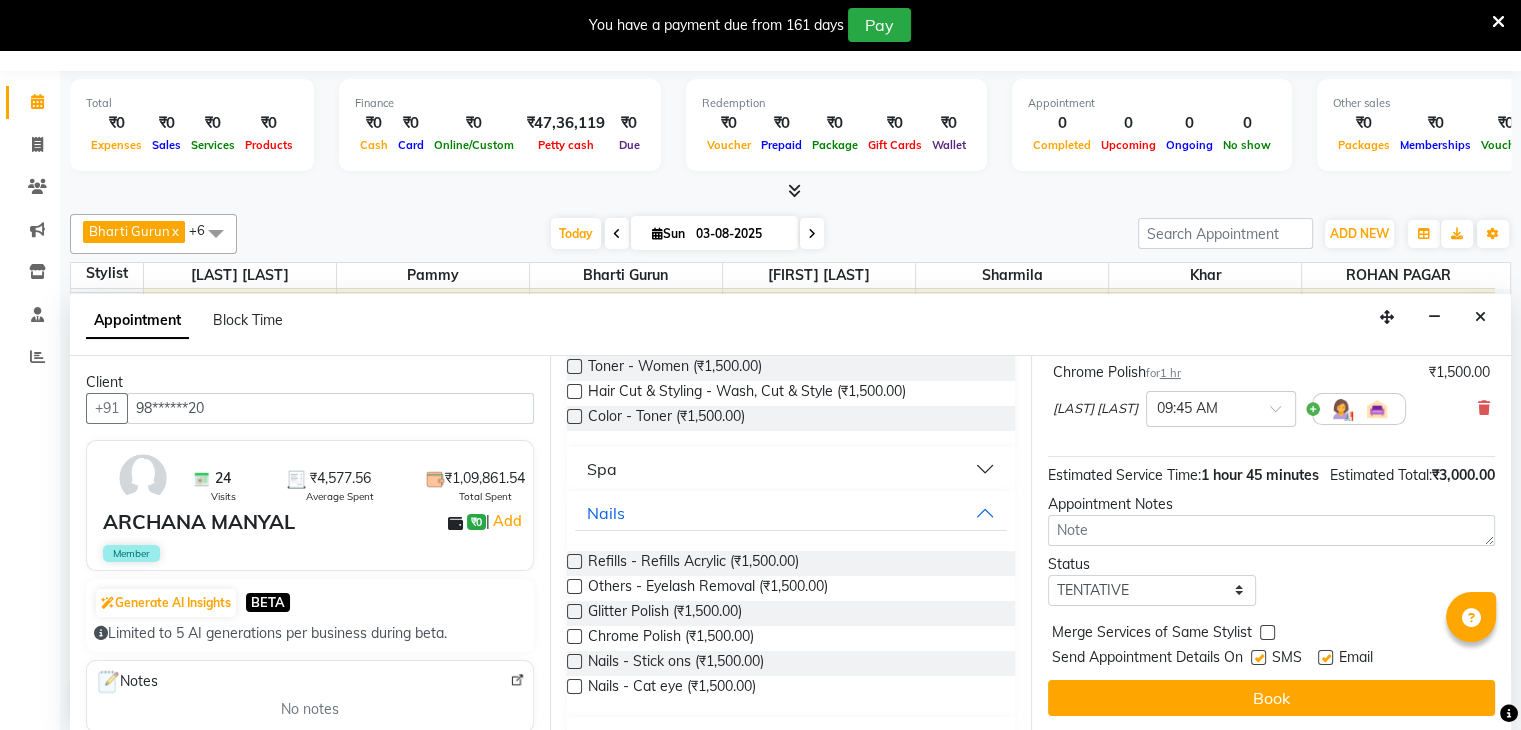 click at bounding box center (1257, 659) 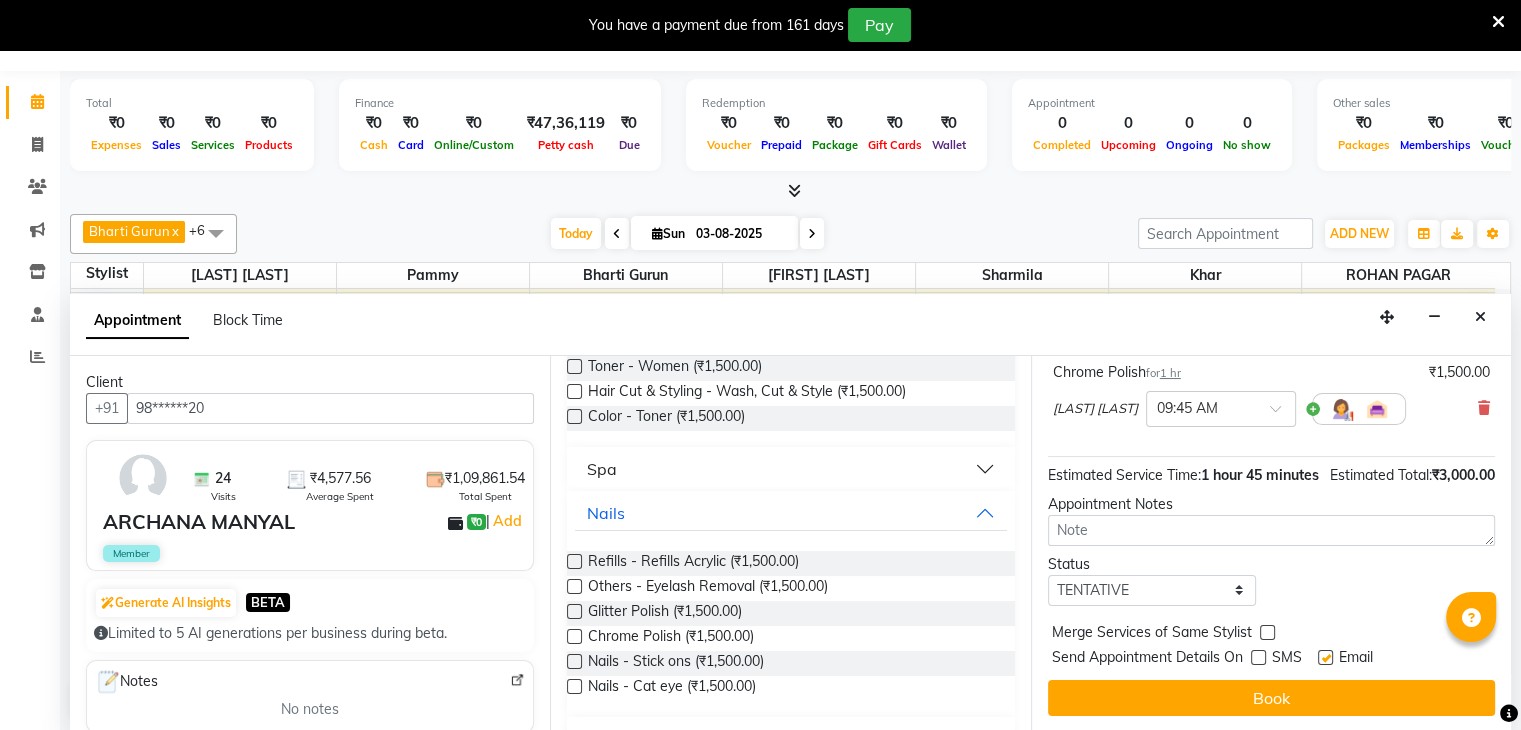 click at bounding box center (1325, 657) 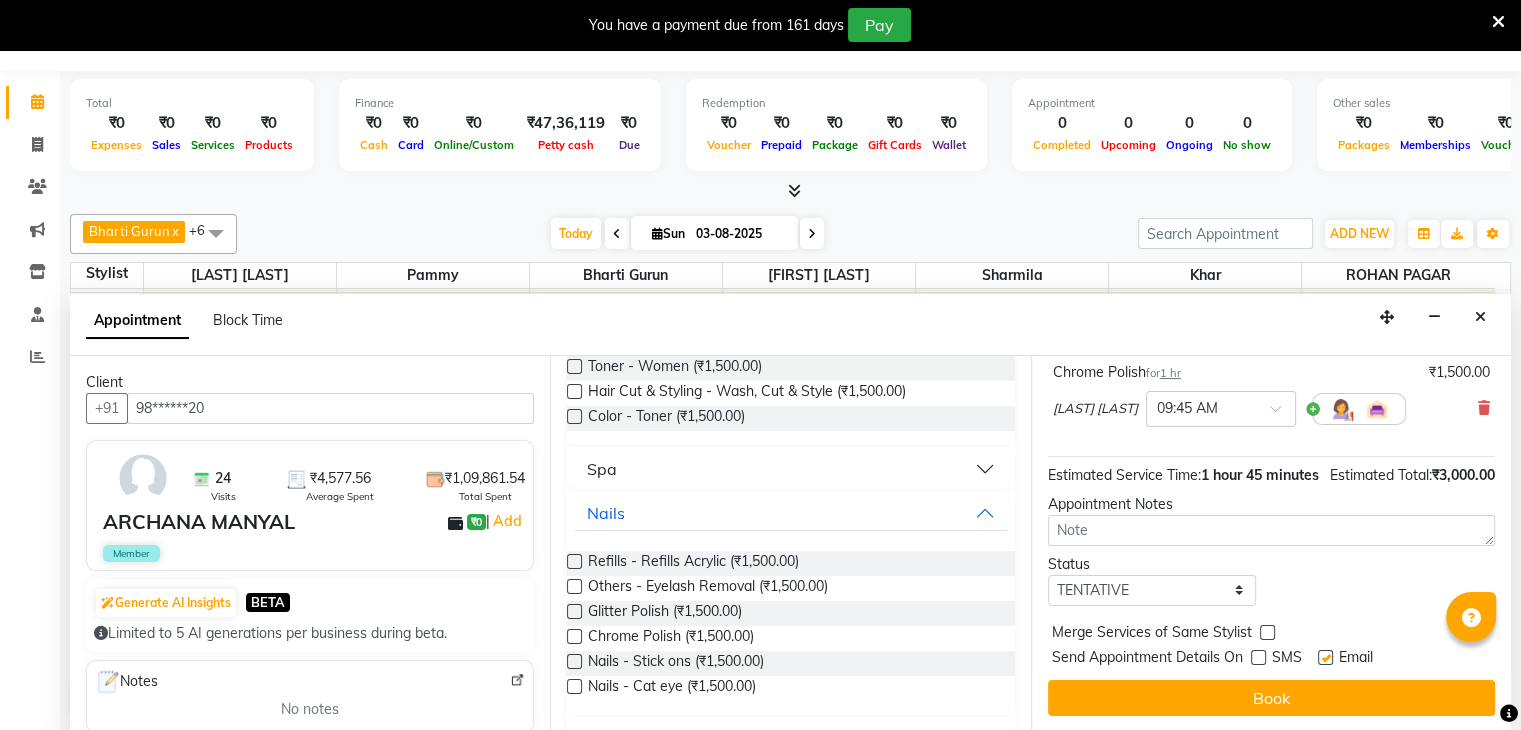 click at bounding box center [1324, 659] 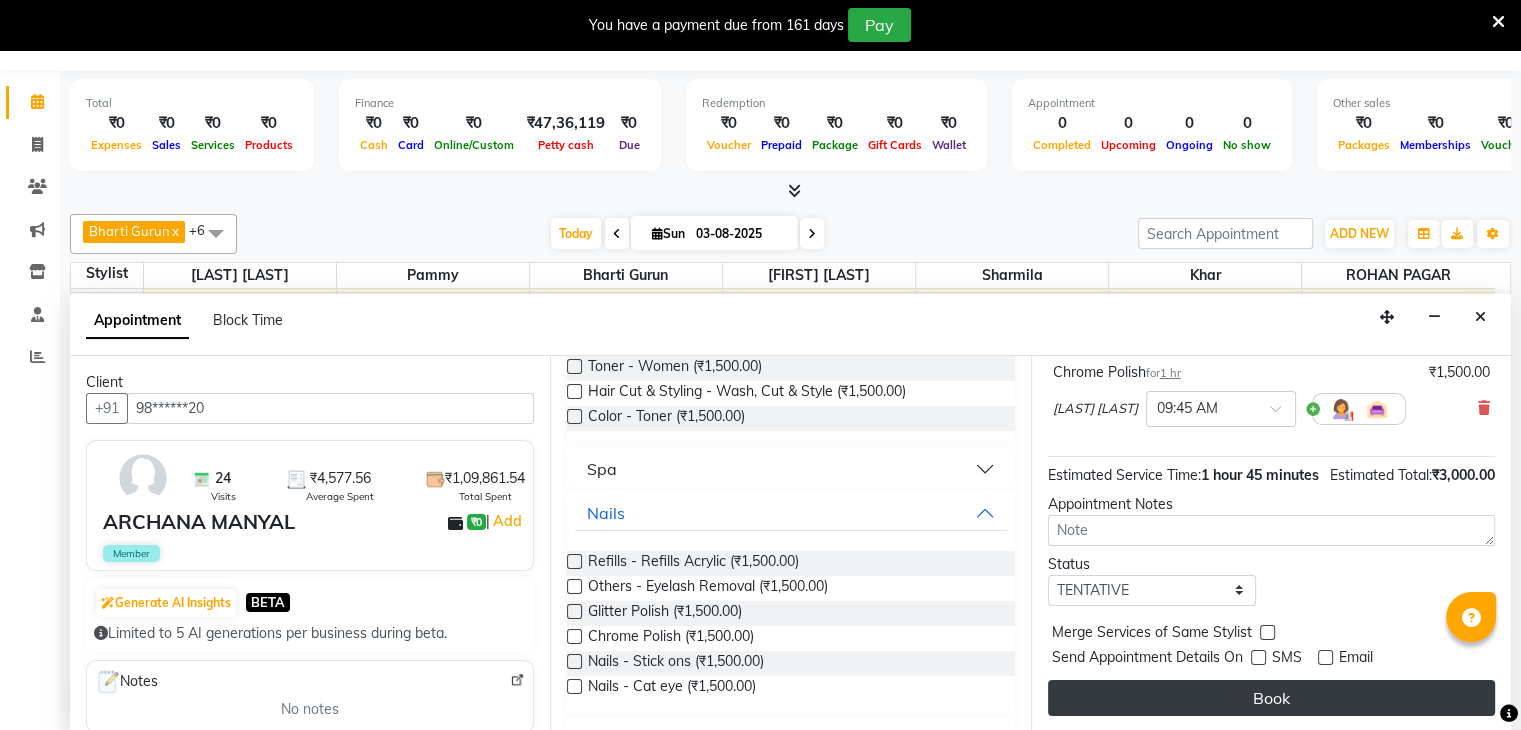 click on "Book" at bounding box center [1271, 698] 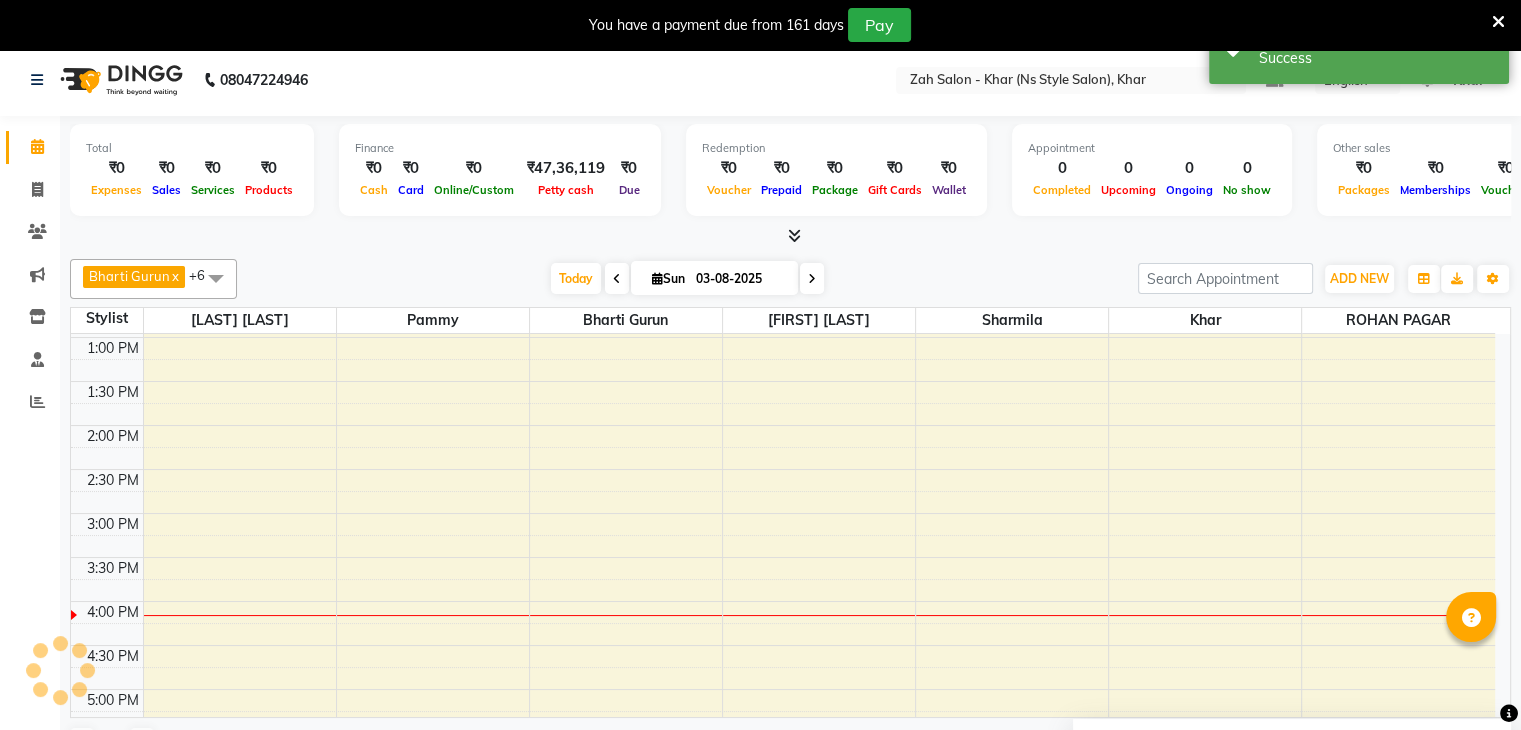 scroll, scrollTop: 0, scrollLeft: 0, axis: both 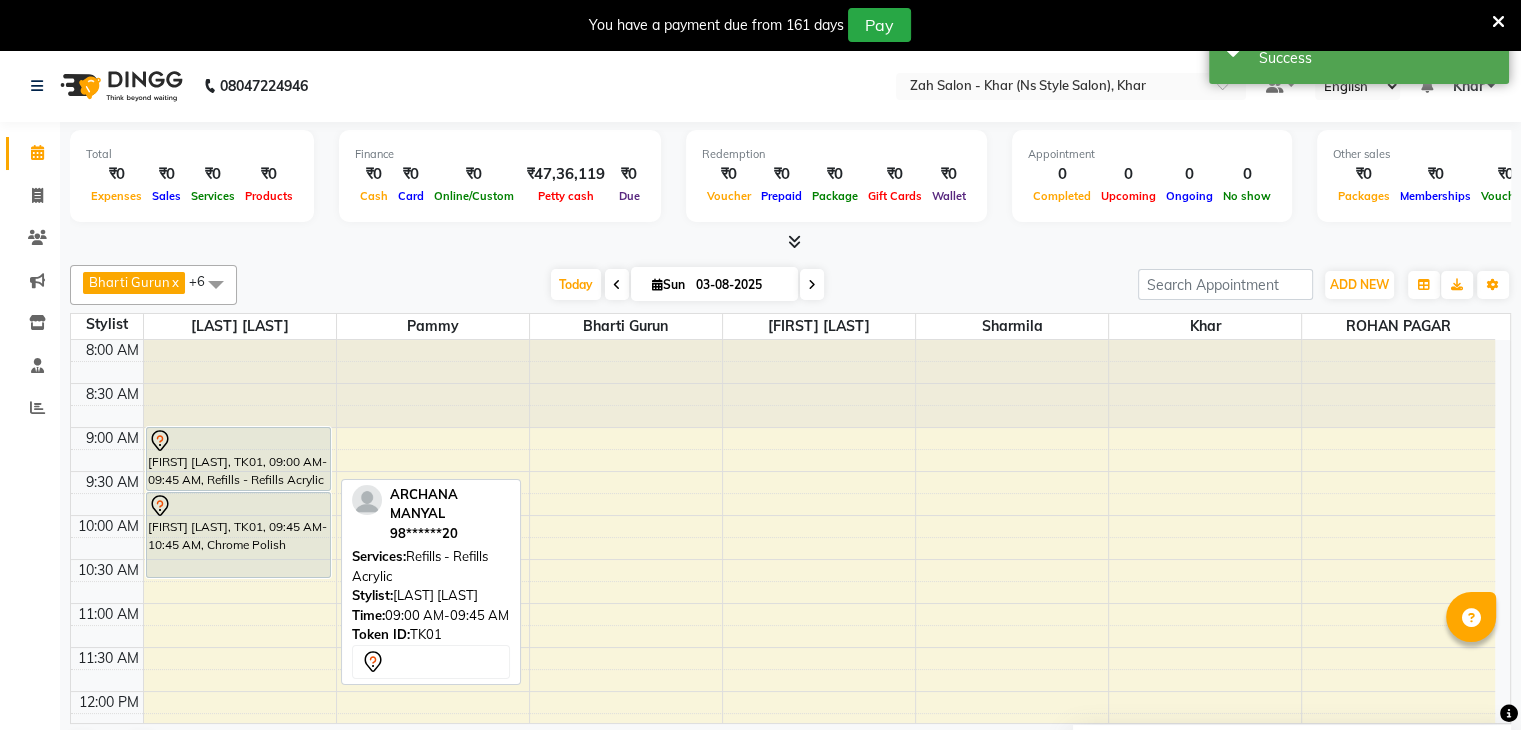 click on "[FIRST] [LAST], TK01, 09:00 AM-09:45 AM, Refills - Refills Acrylic" at bounding box center [238, 459] 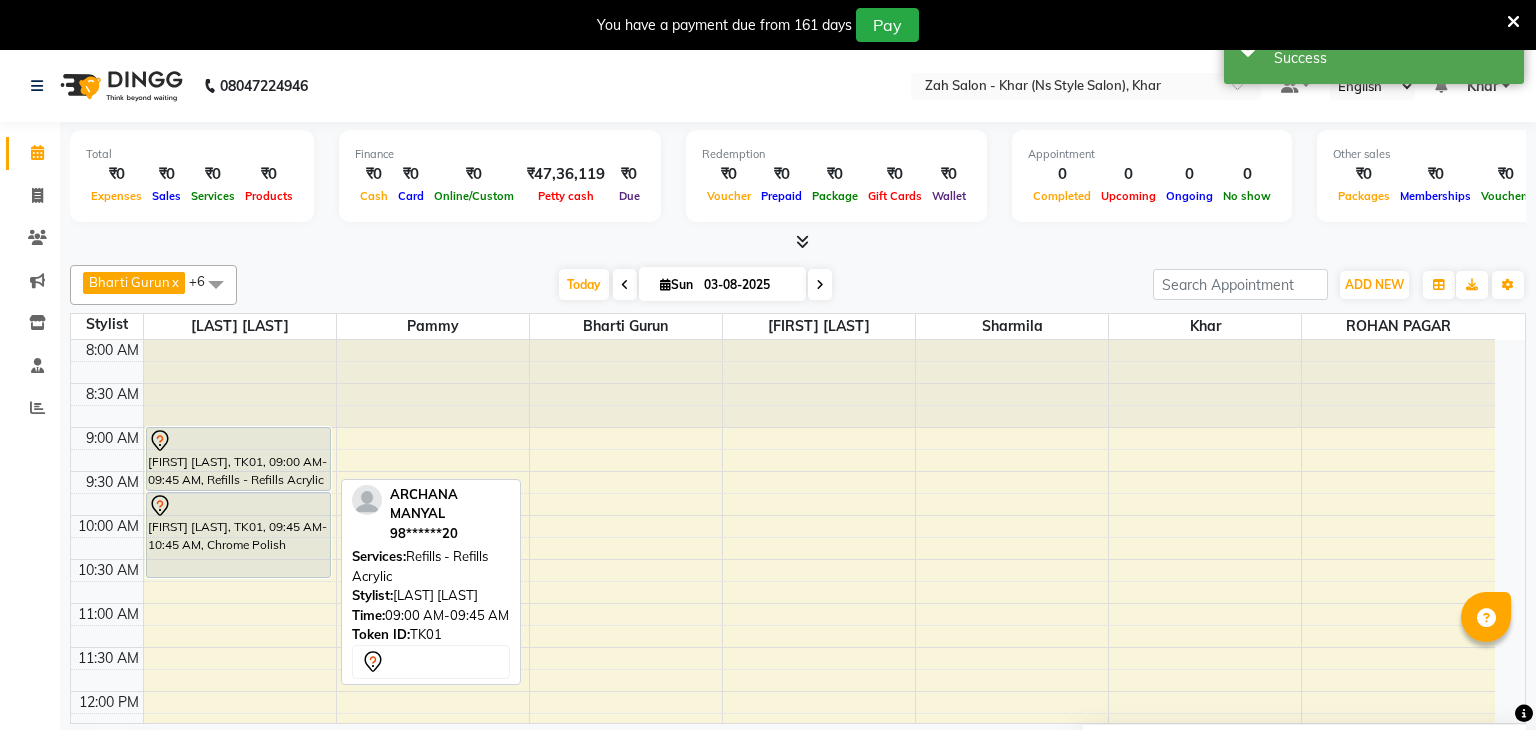 select on "7" 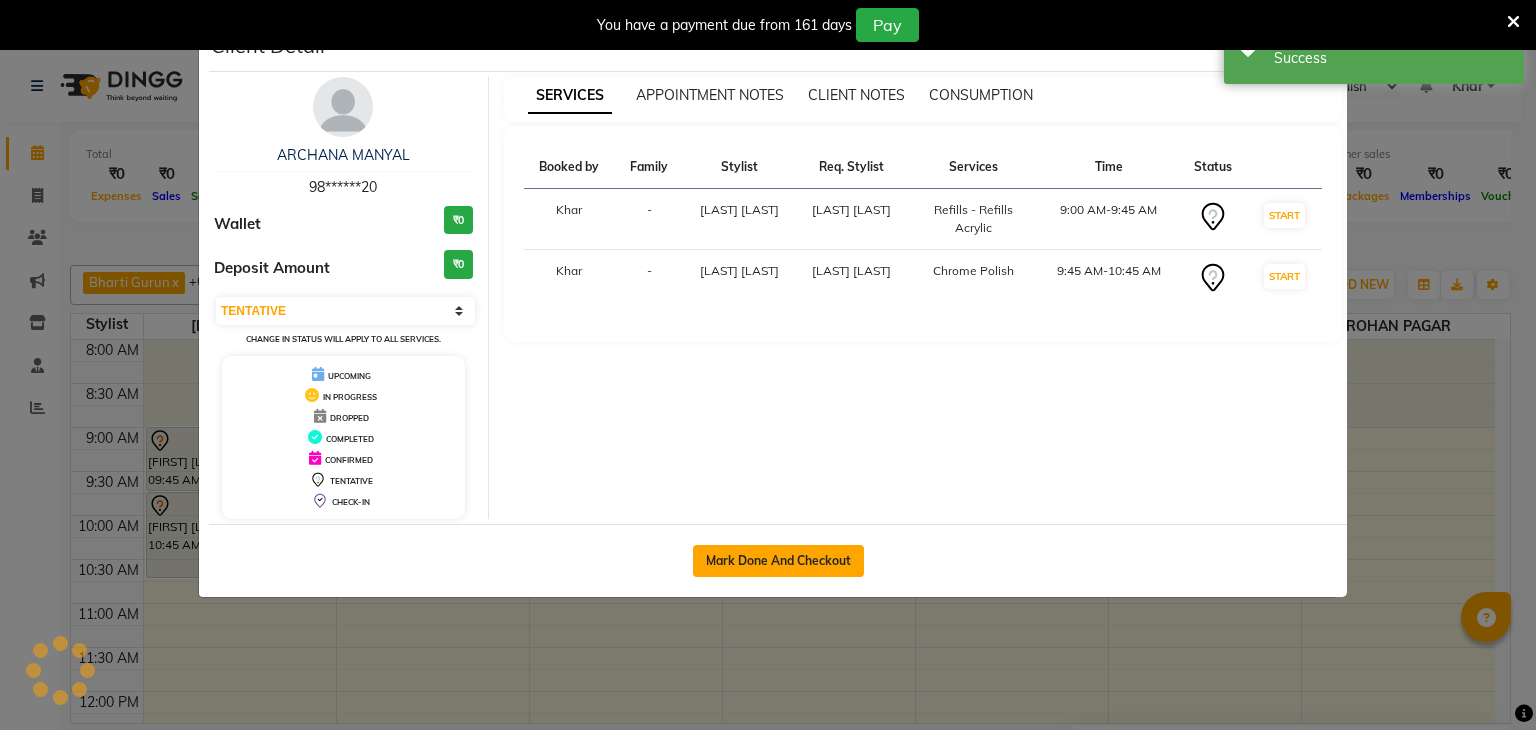click on "Mark Done And Checkout" 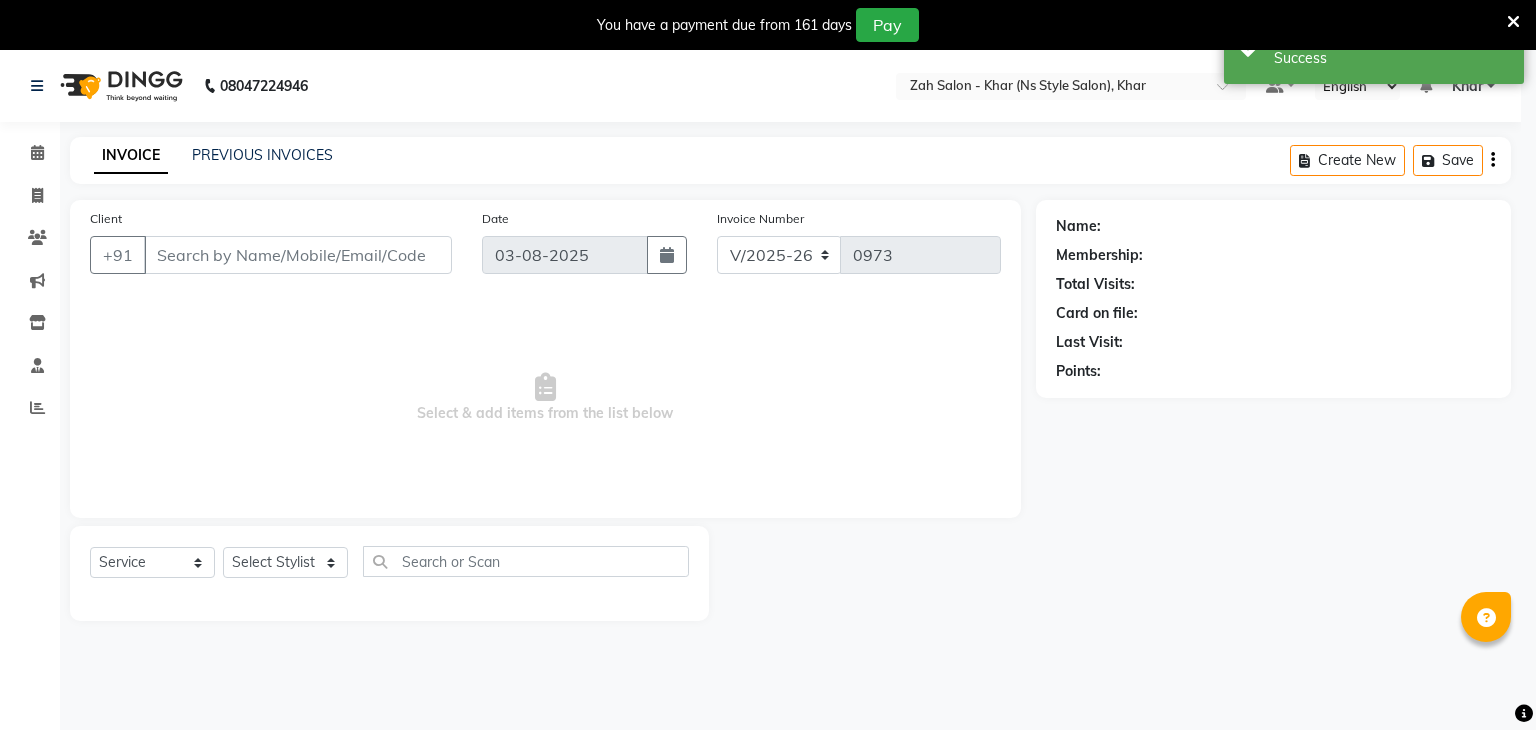 select on "select" 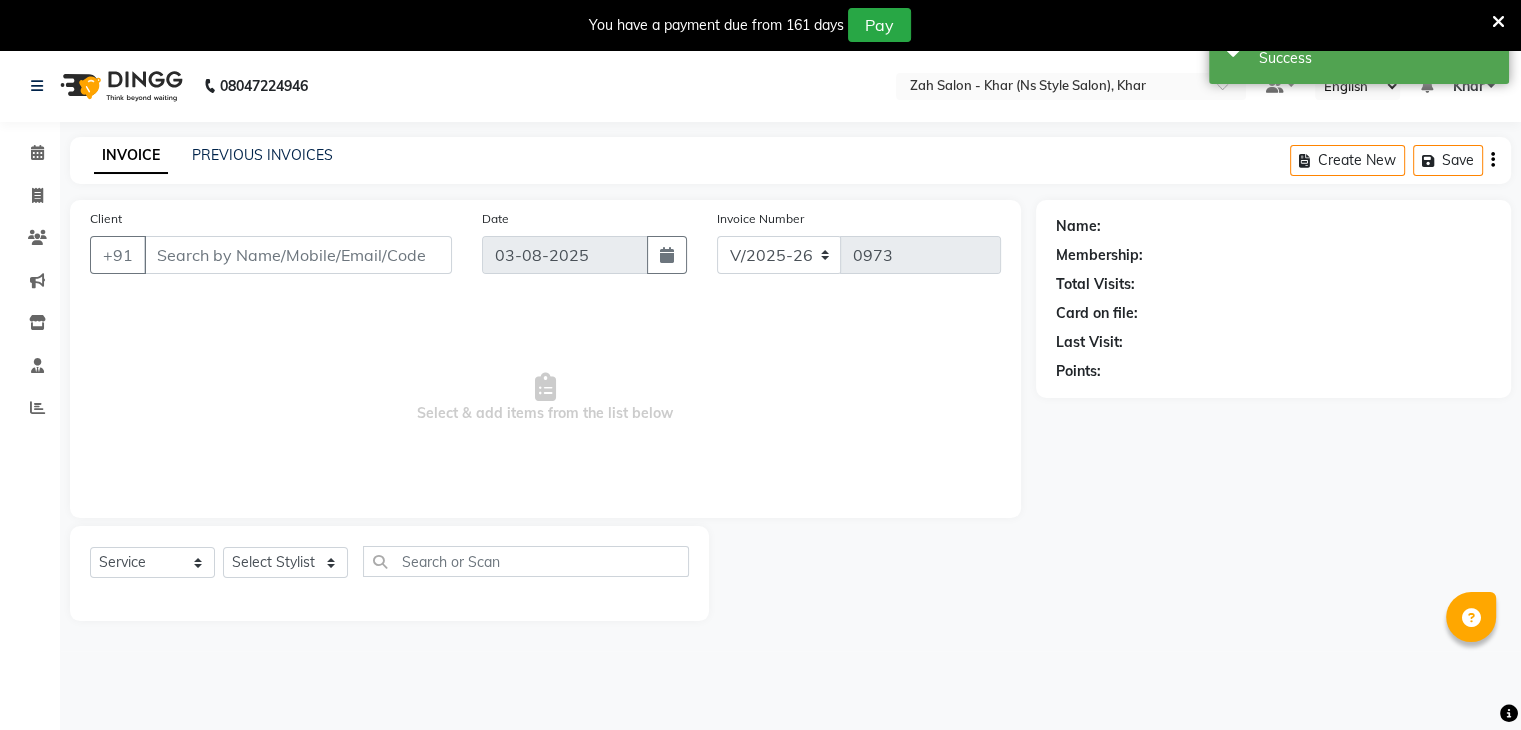 type on "98******20" 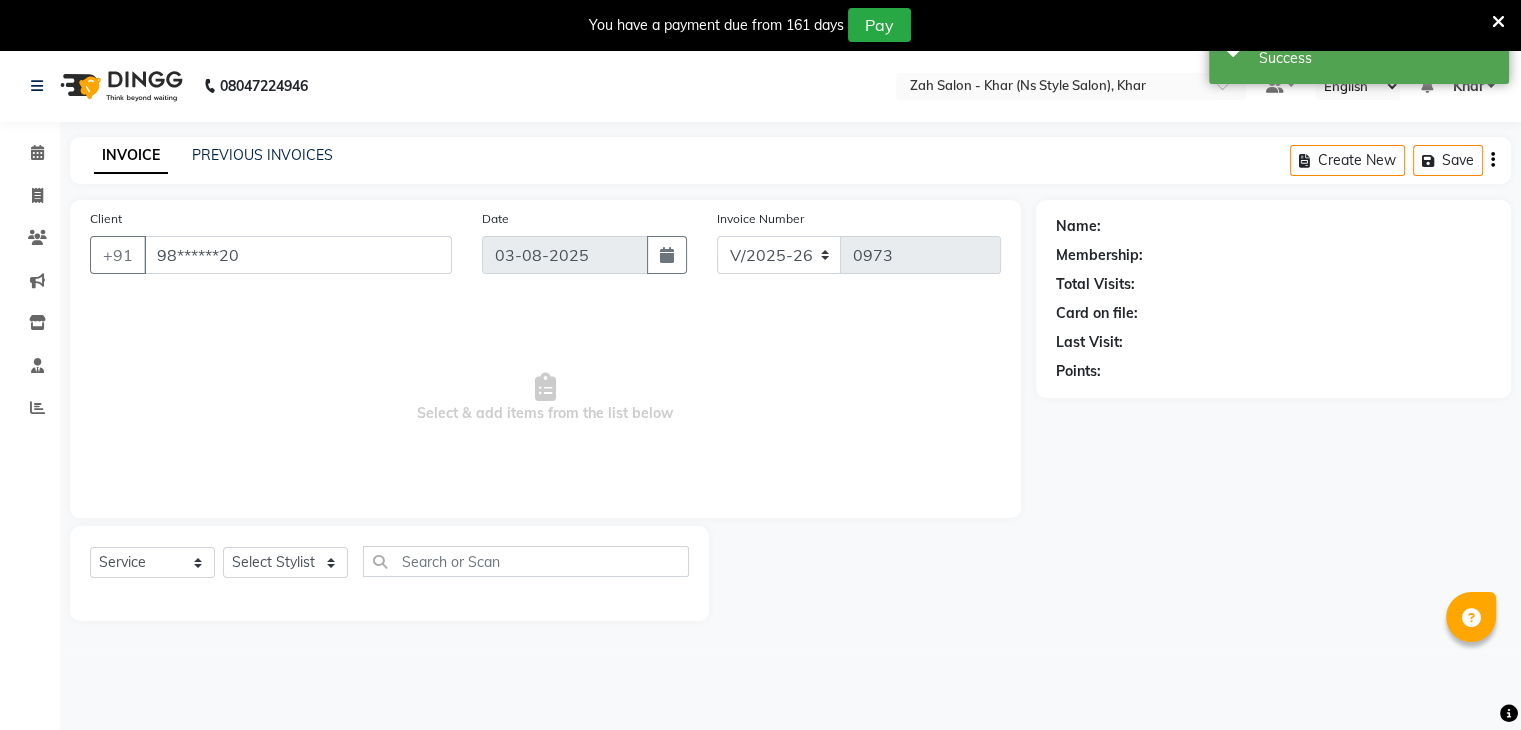 select on "38400" 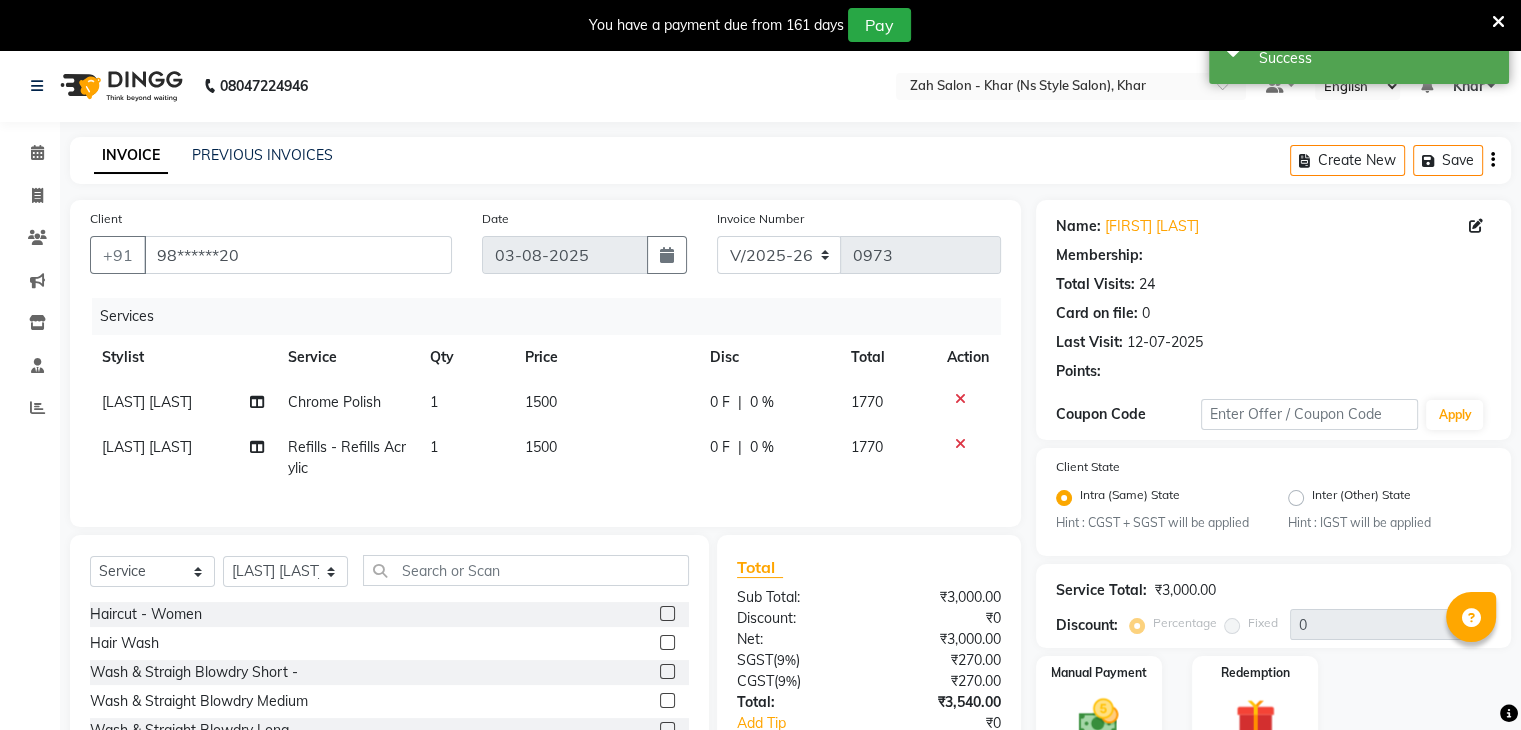 type on "10" 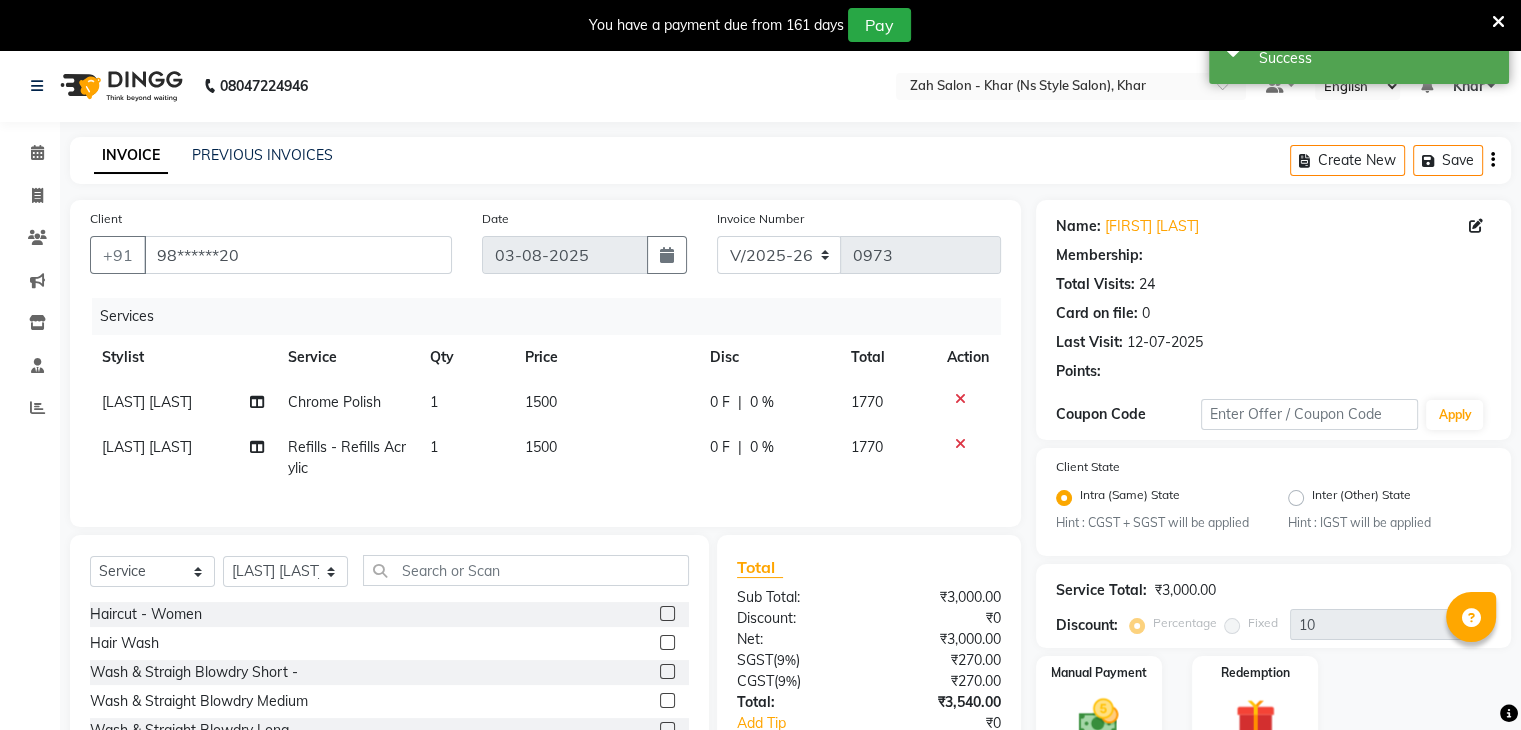 select on "1: Object" 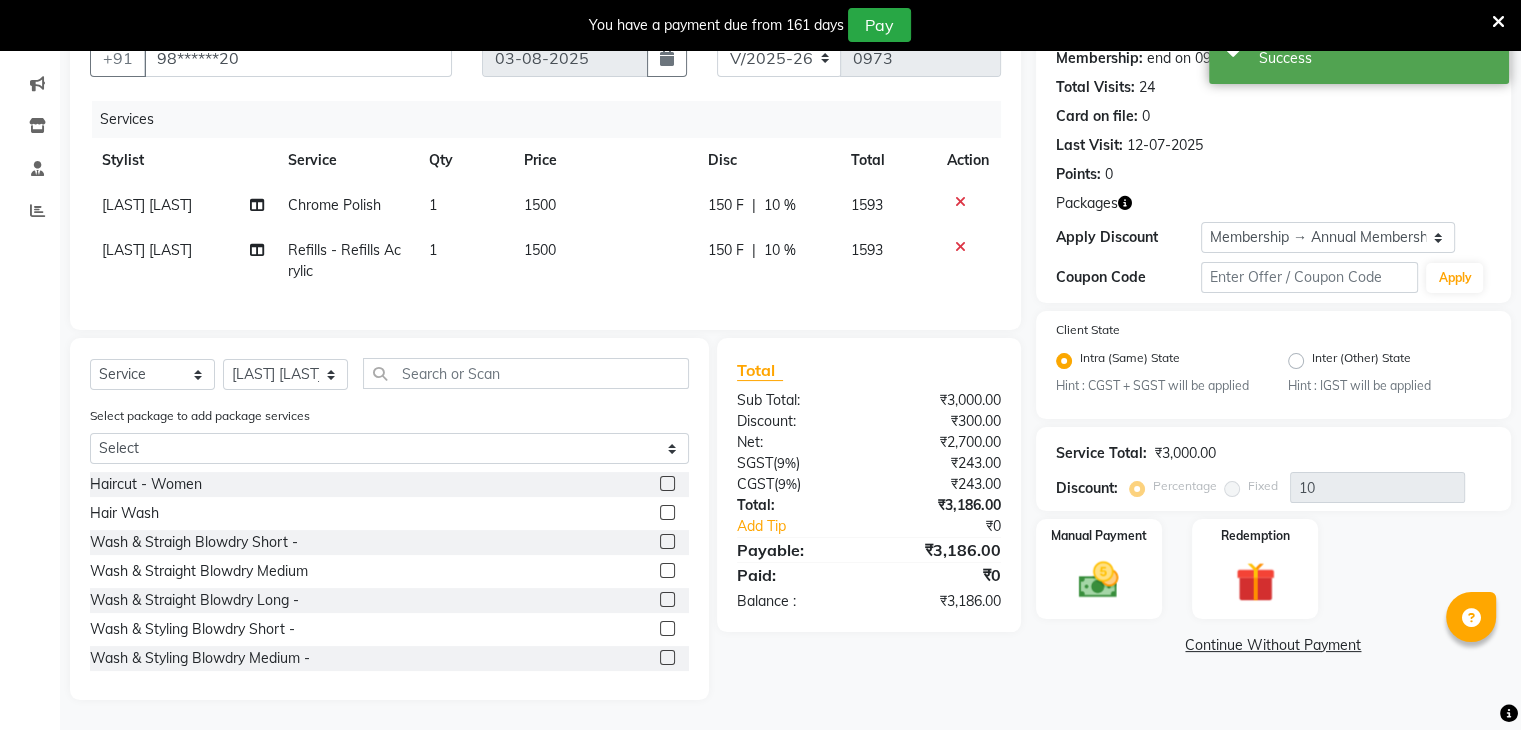scroll, scrollTop: 214, scrollLeft: 0, axis: vertical 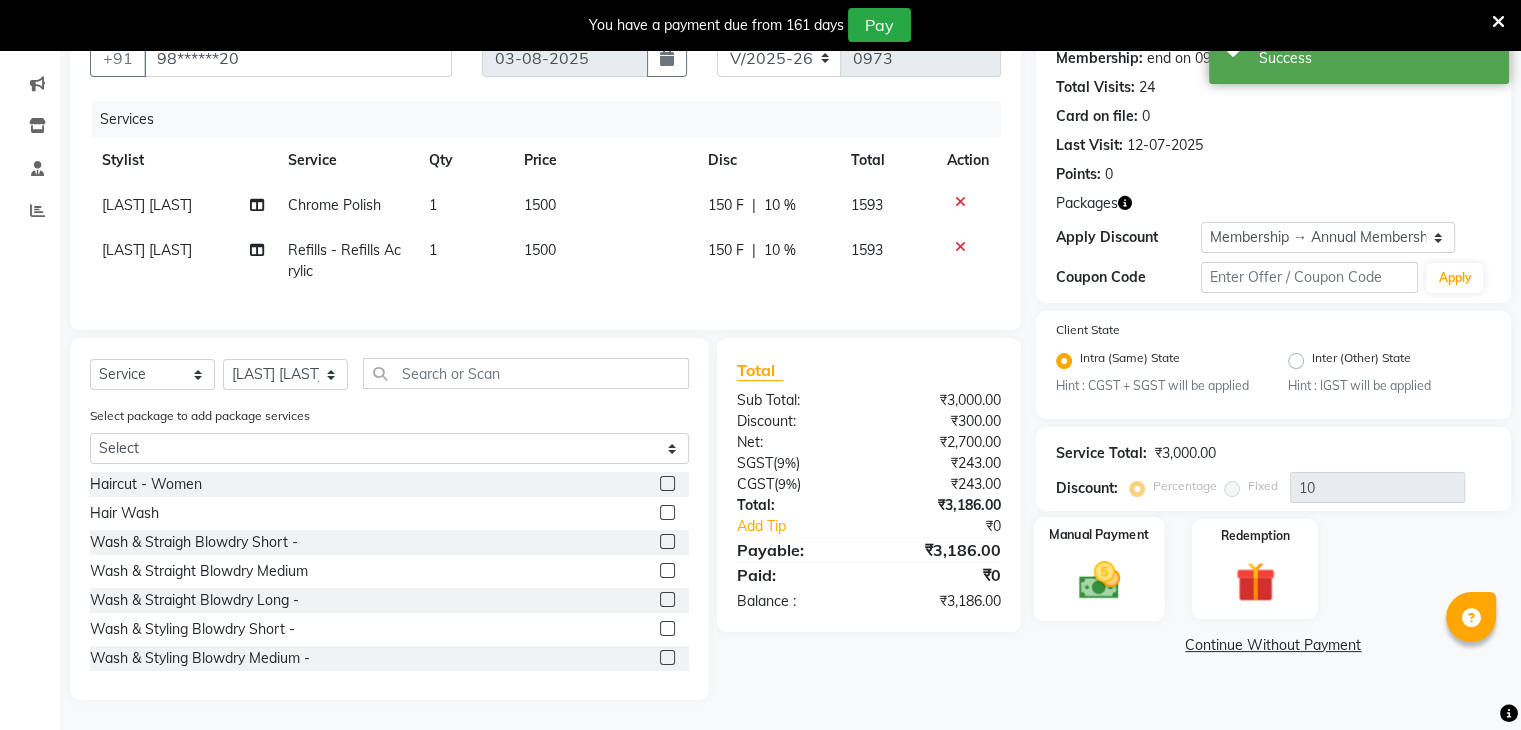 click 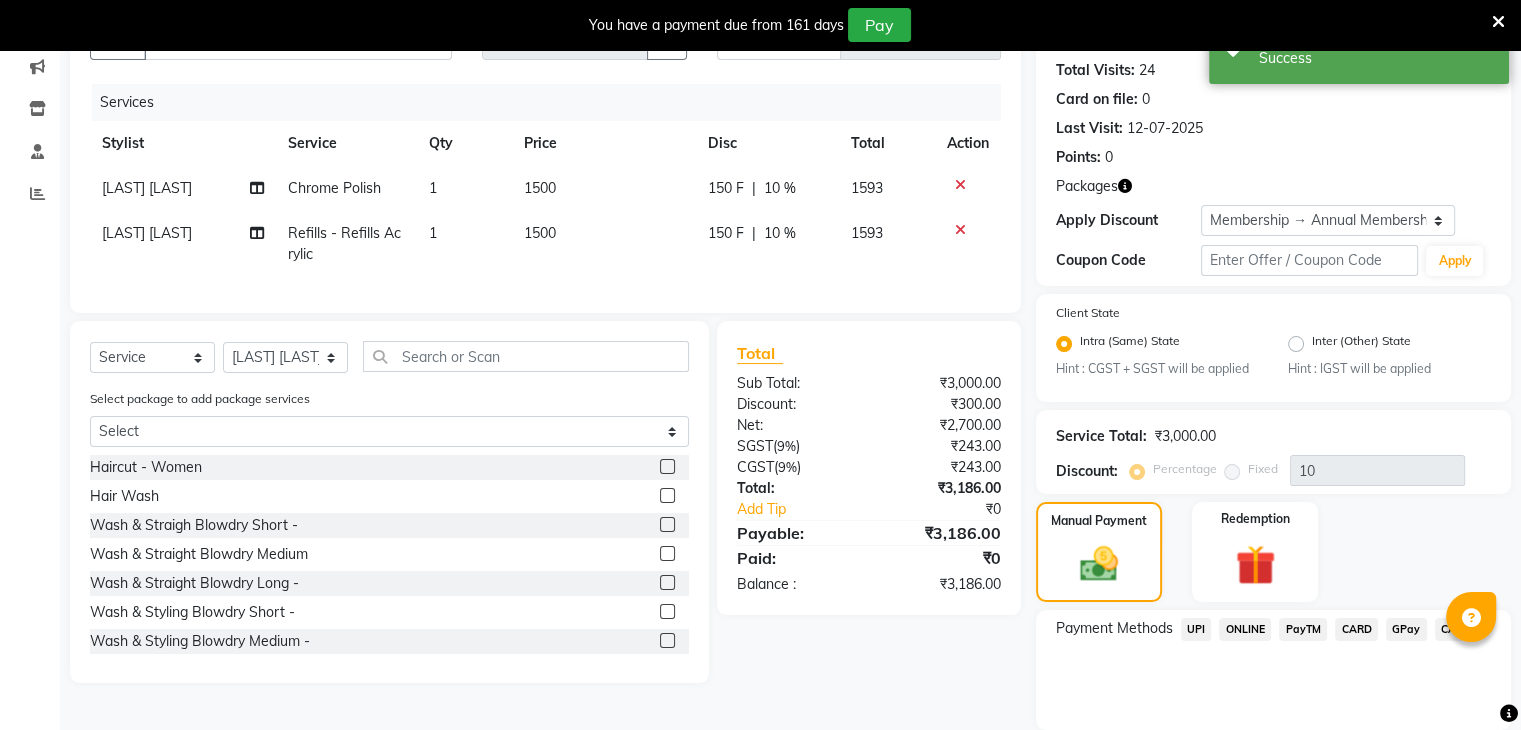 click on "UPI" 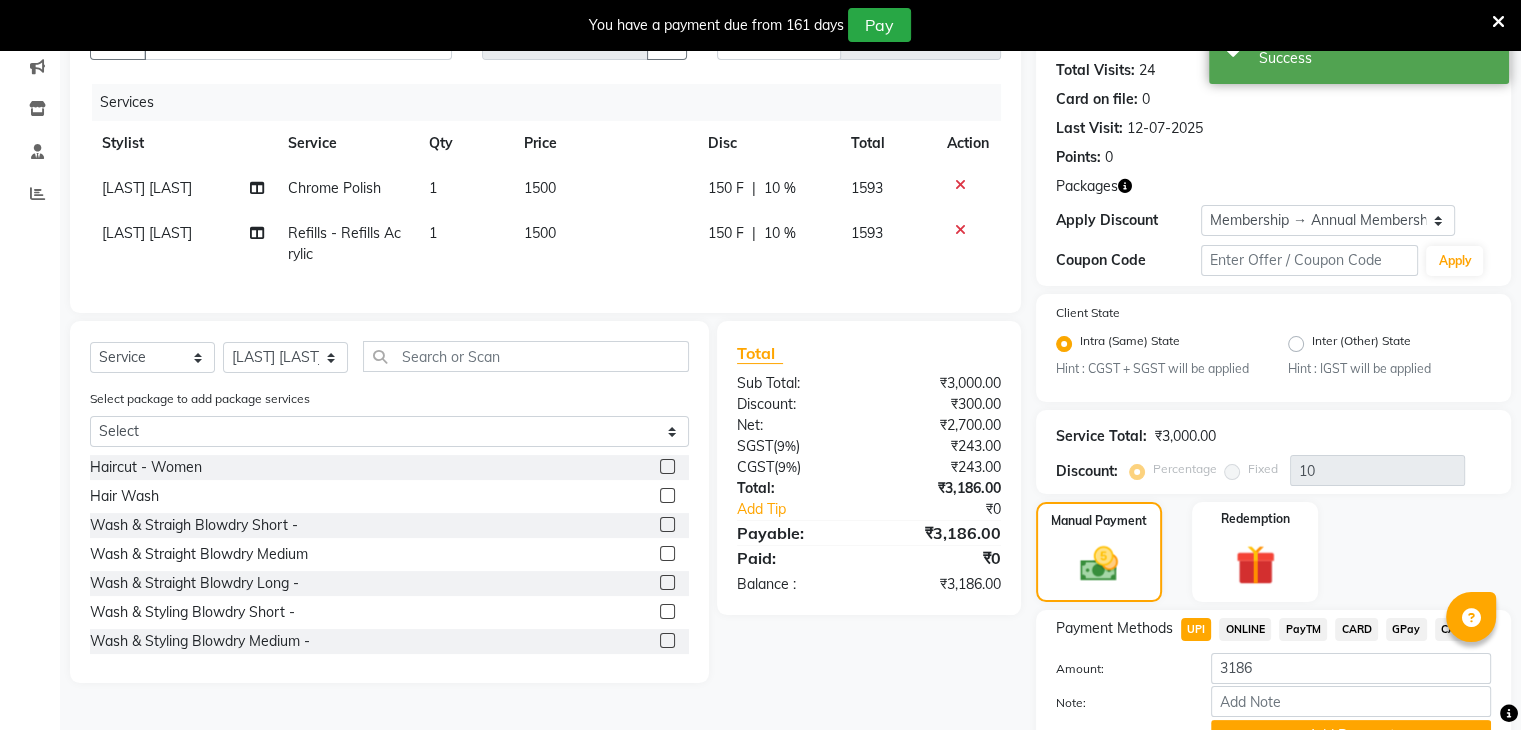 scroll, scrollTop: 318, scrollLeft: 0, axis: vertical 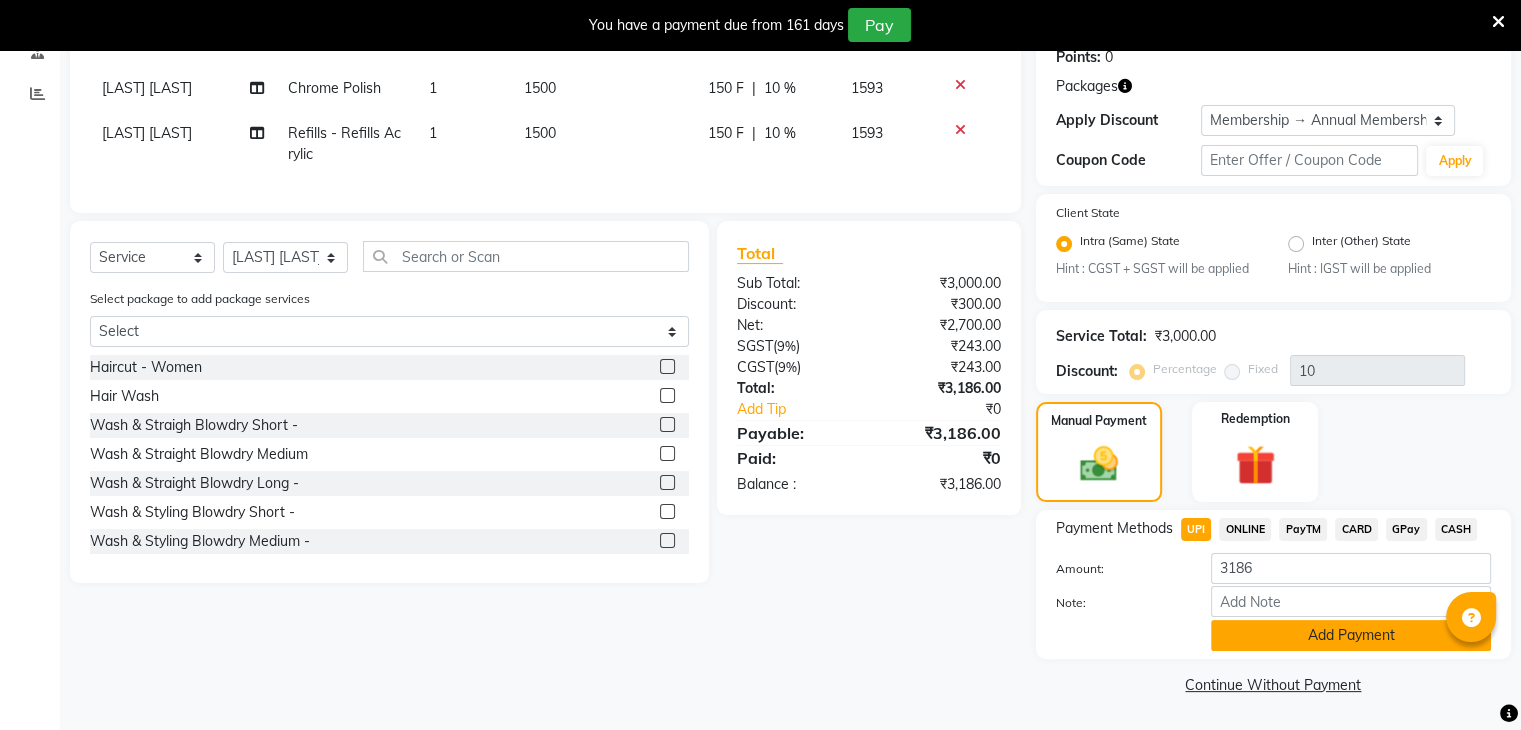 click on "Add Payment" 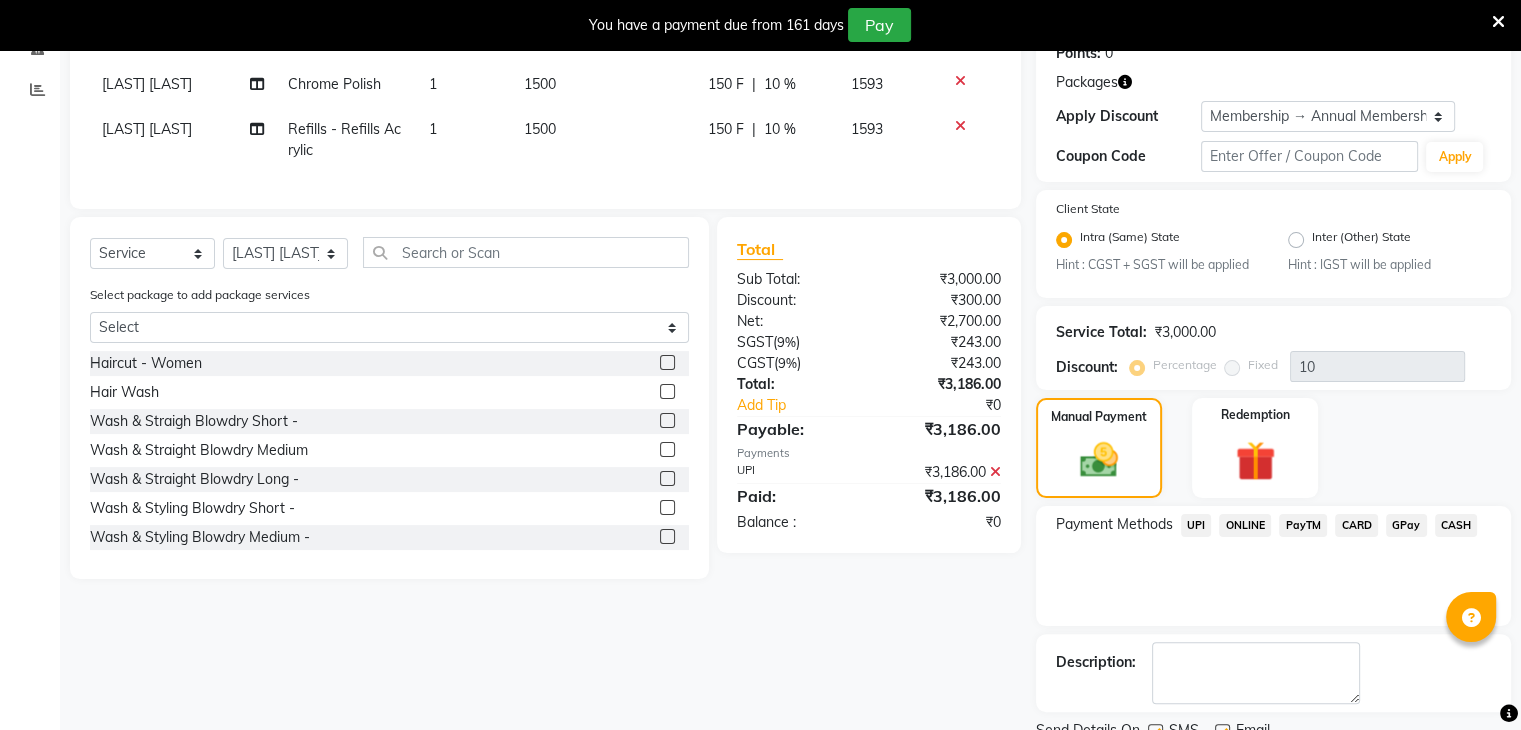 scroll, scrollTop: 400, scrollLeft: 0, axis: vertical 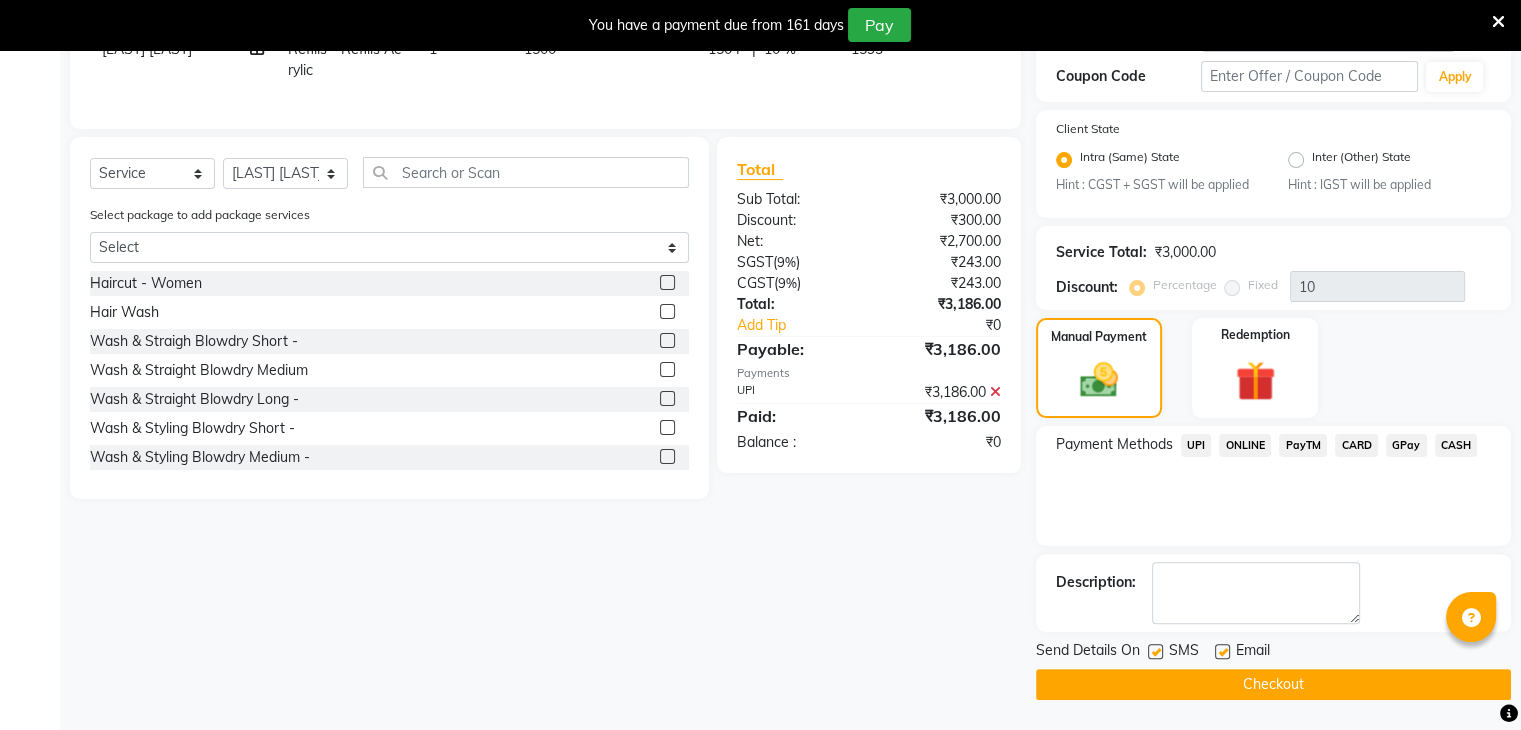click on "Checkout" 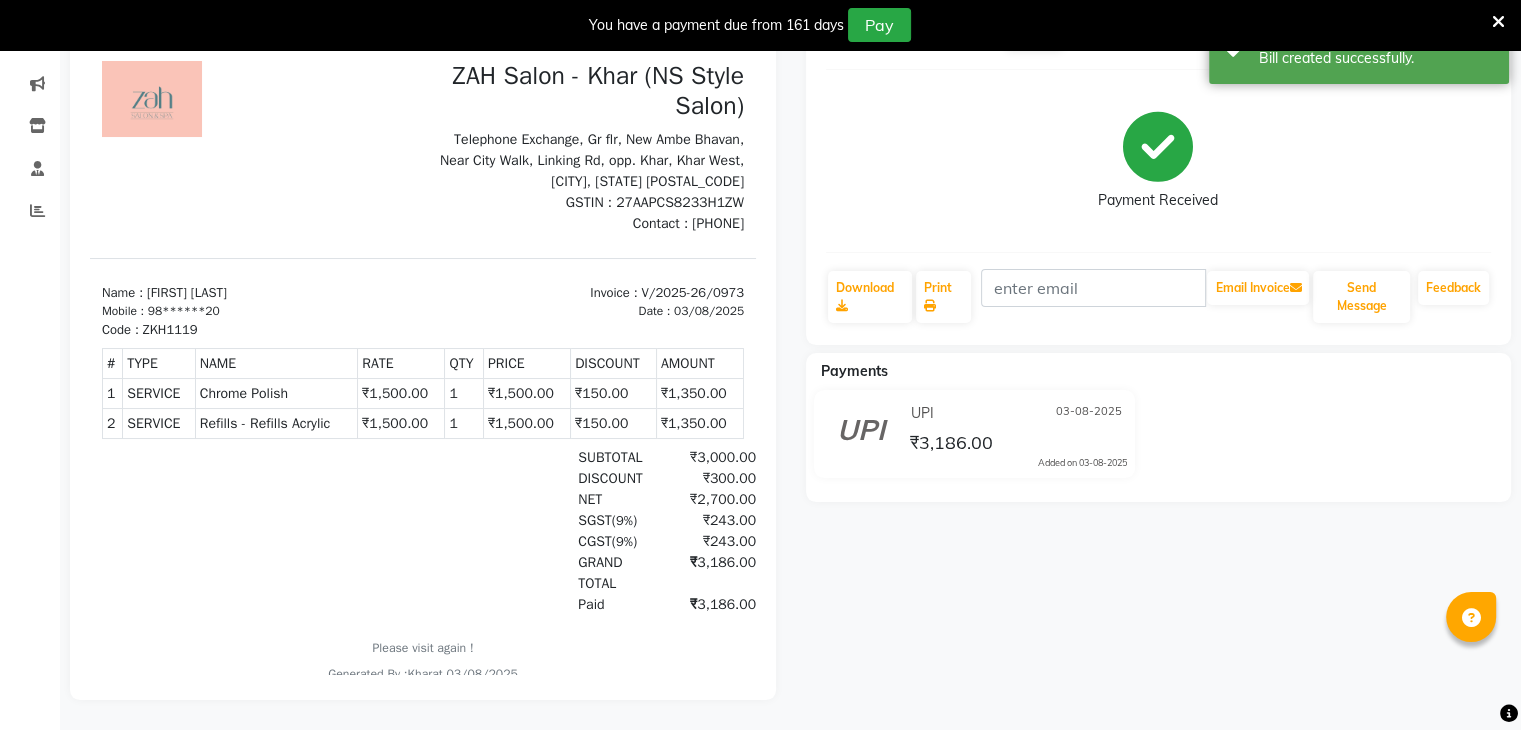 scroll, scrollTop: 0, scrollLeft: 0, axis: both 